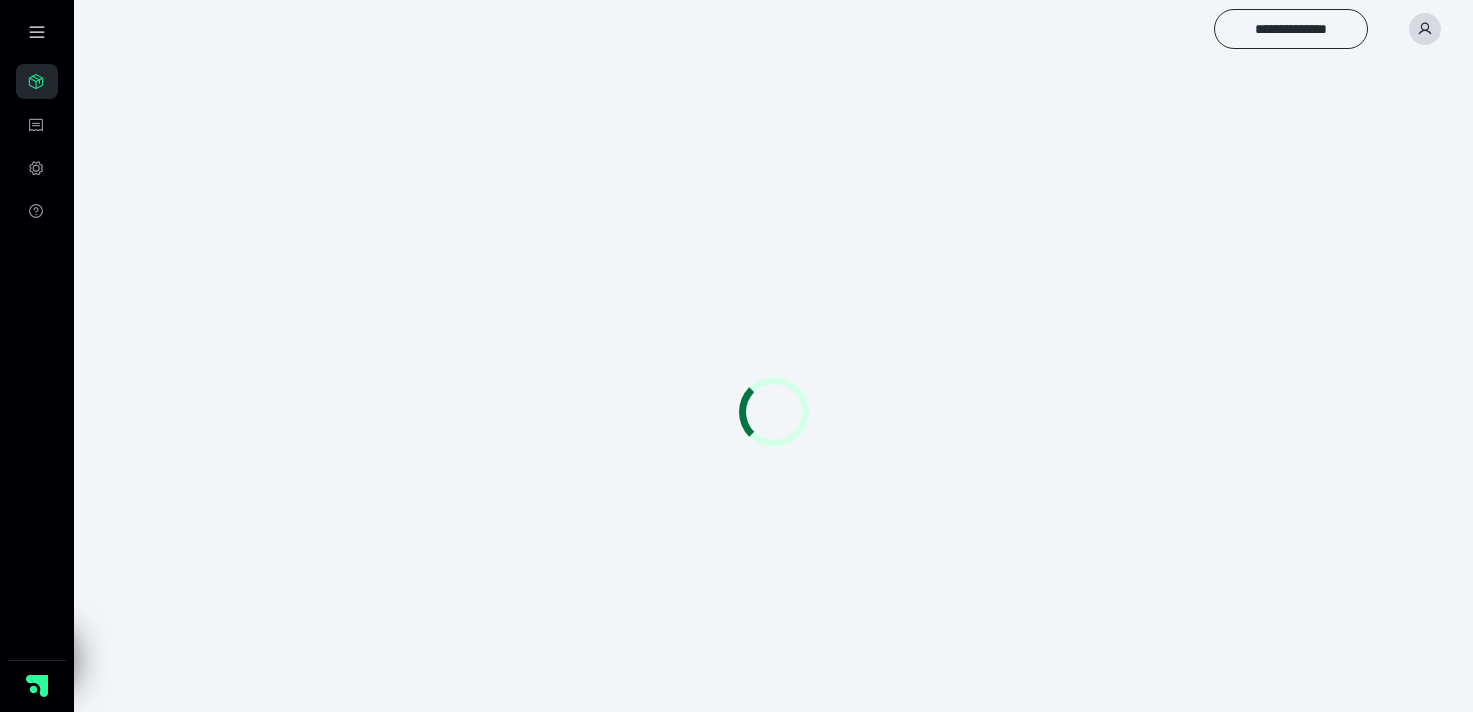 scroll, scrollTop: 0, scrollLeft: 0, axis: both 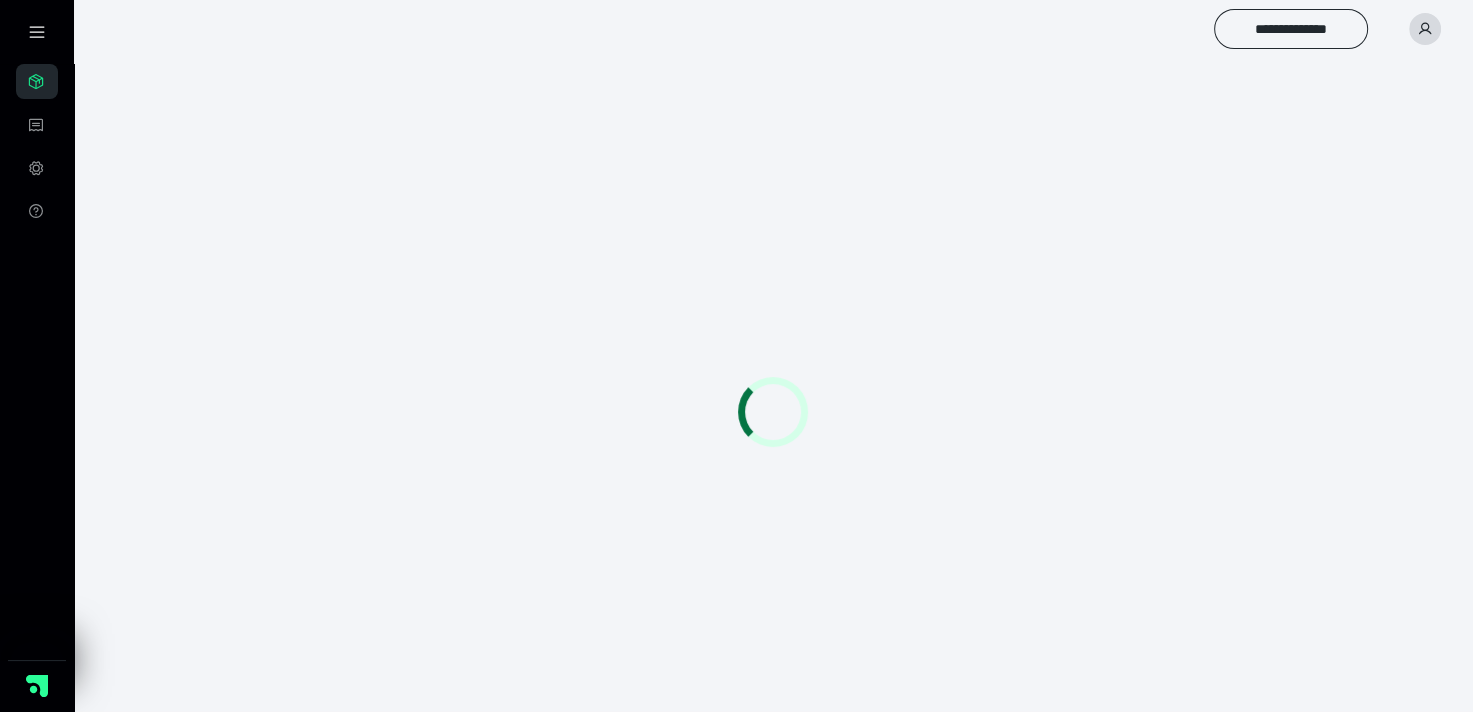 click on "**********" at bounding box center [736, 384] 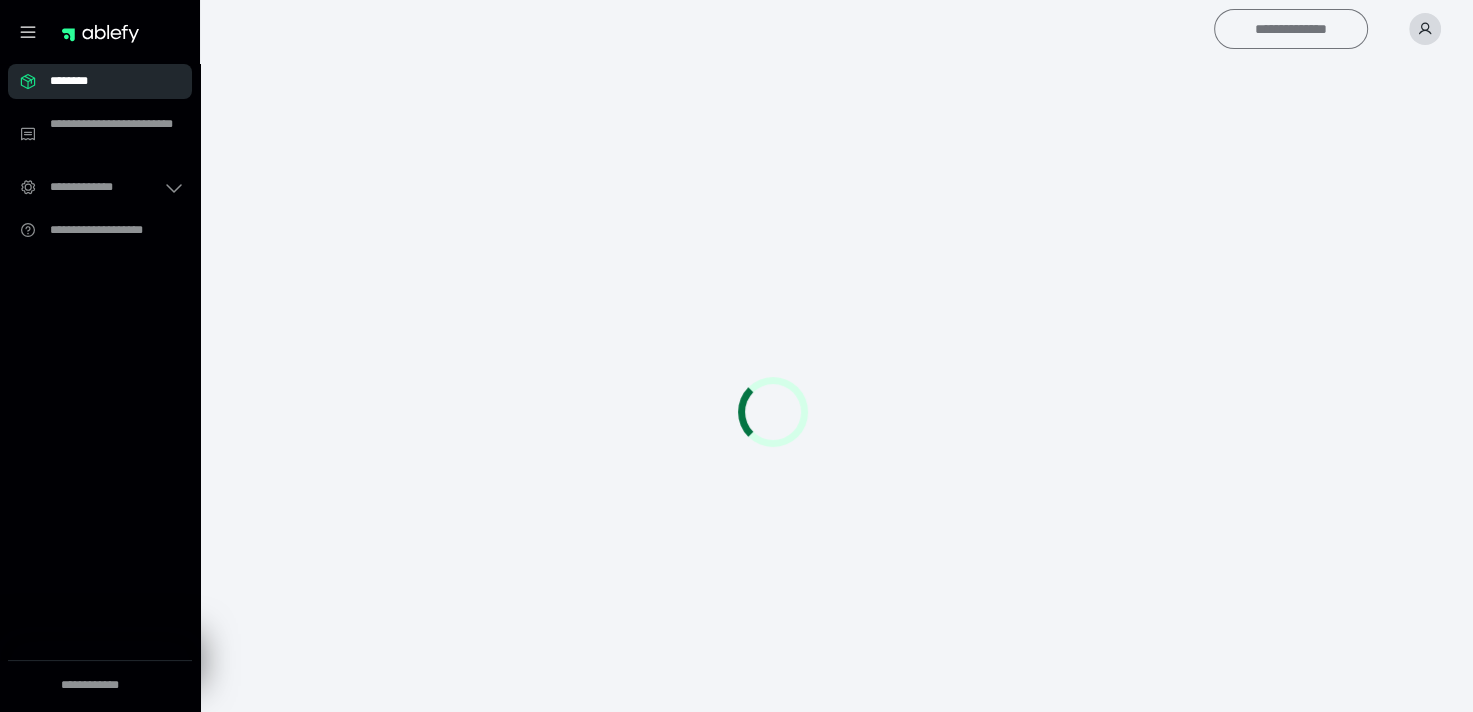 click on "**********" at bounding box center (1291, 29) 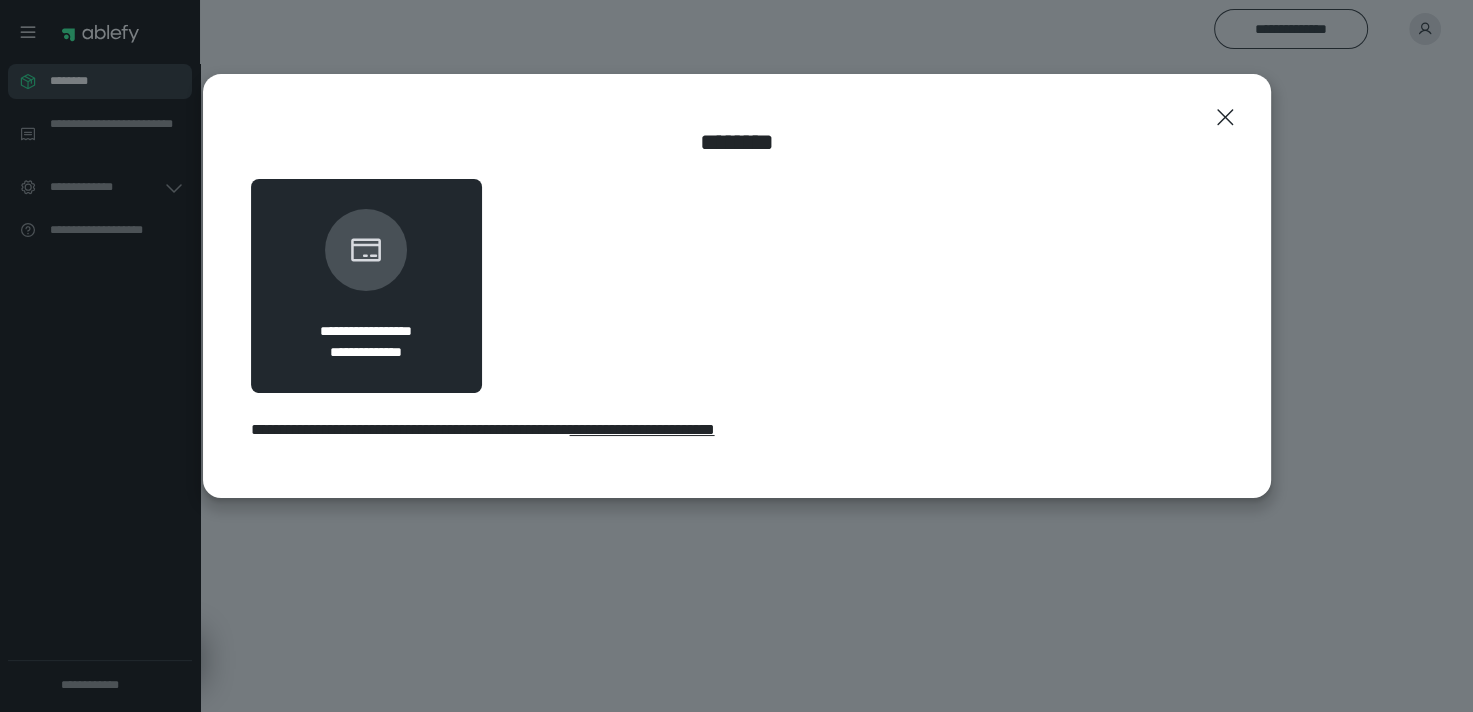 click on "**********" at bounding box center (367, 286) 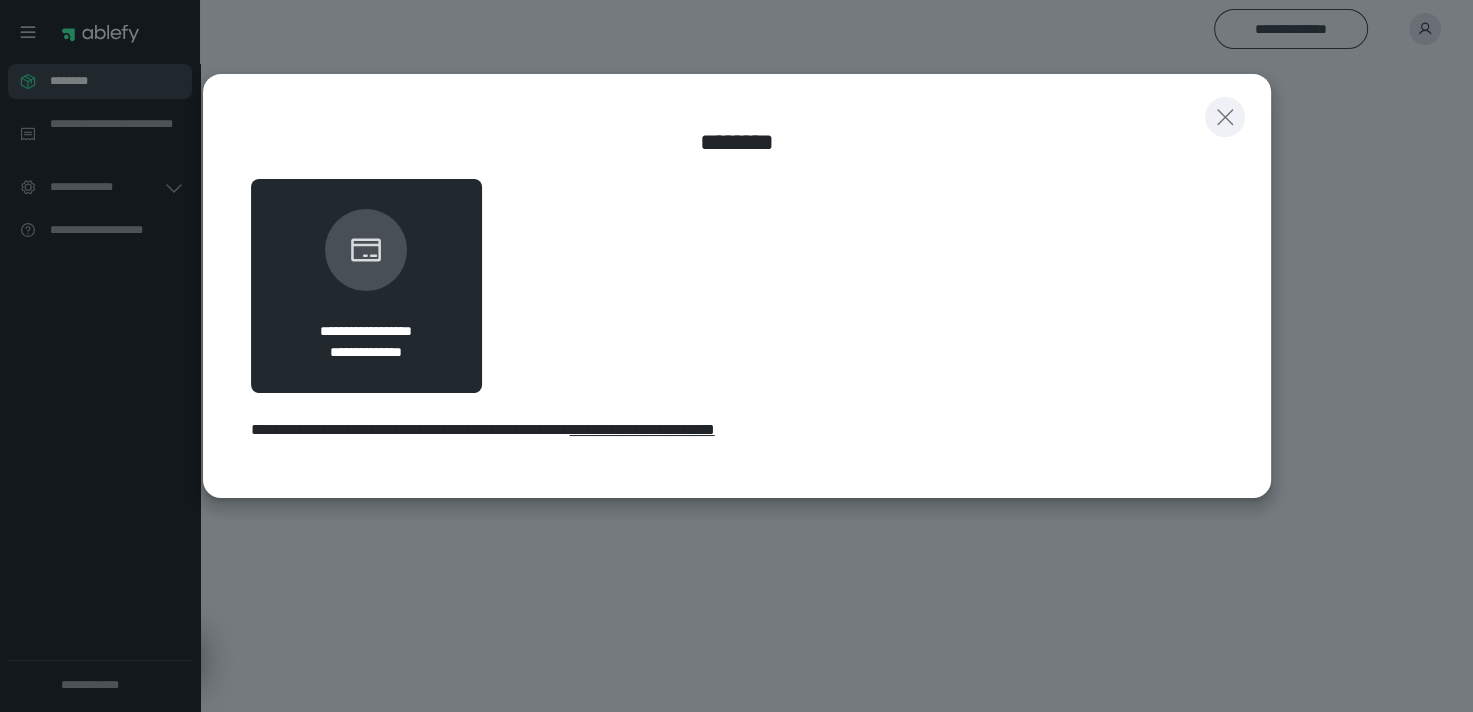 click 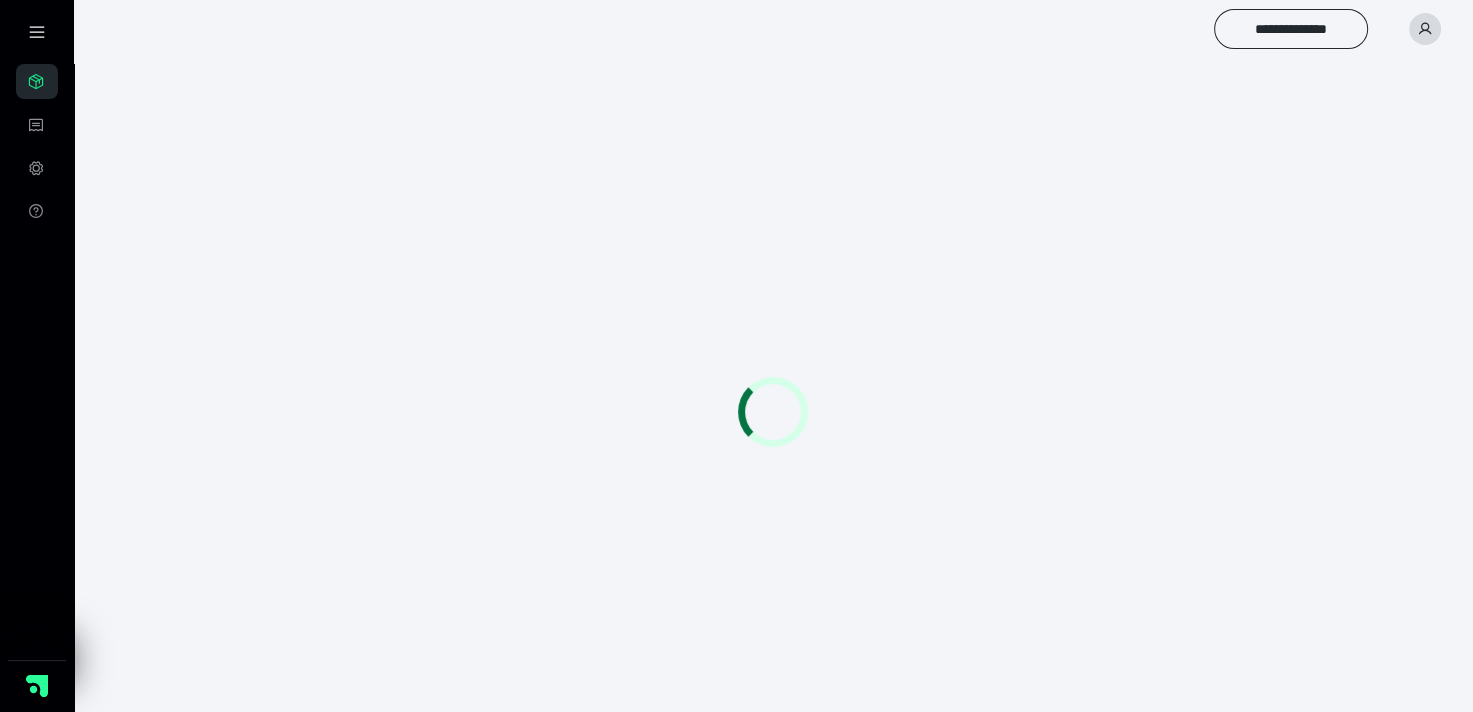 drag, startPoint x: 82, startPoint y: 98, endPoint x: 78, endPoint y: 88, distance: 10.770329 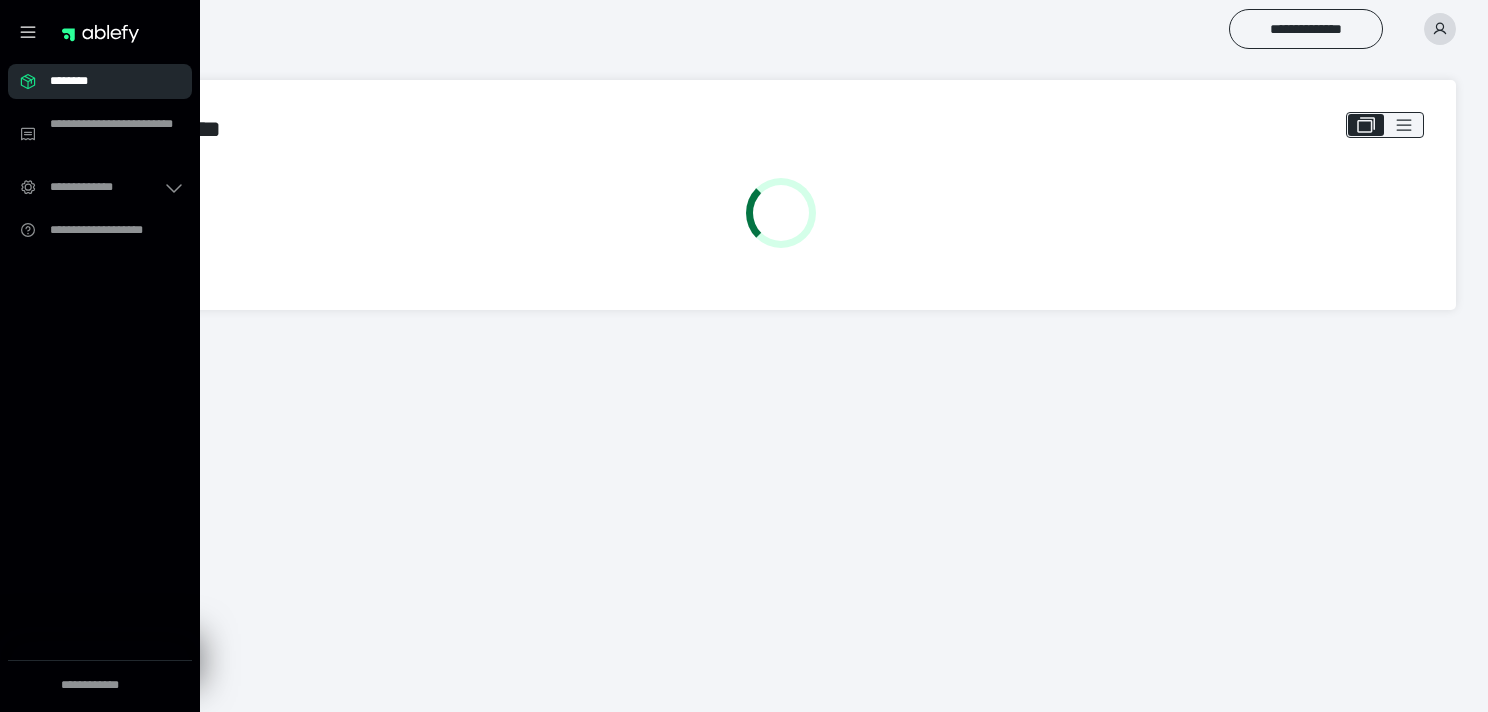 click at bounding box center [28, 32] 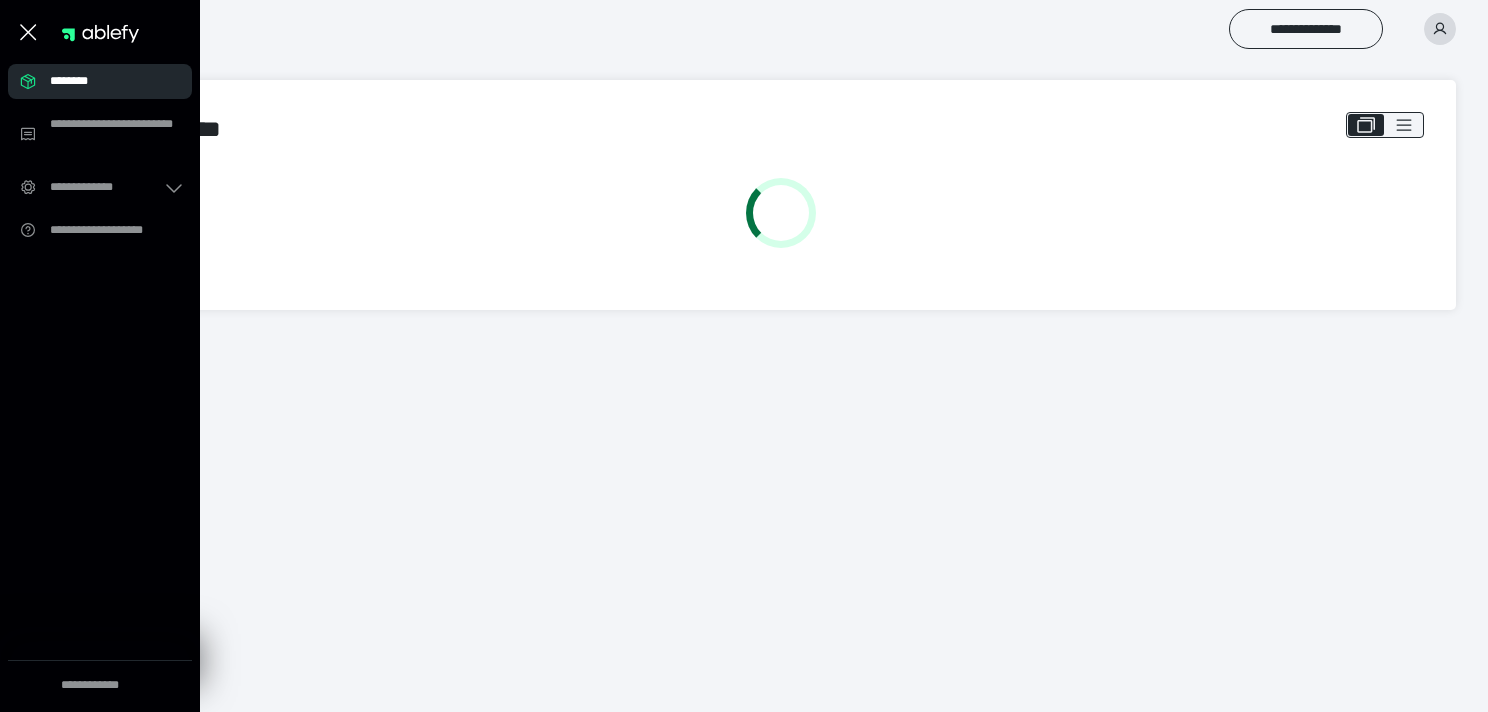 click on "********" at bounding box center [100, 81] 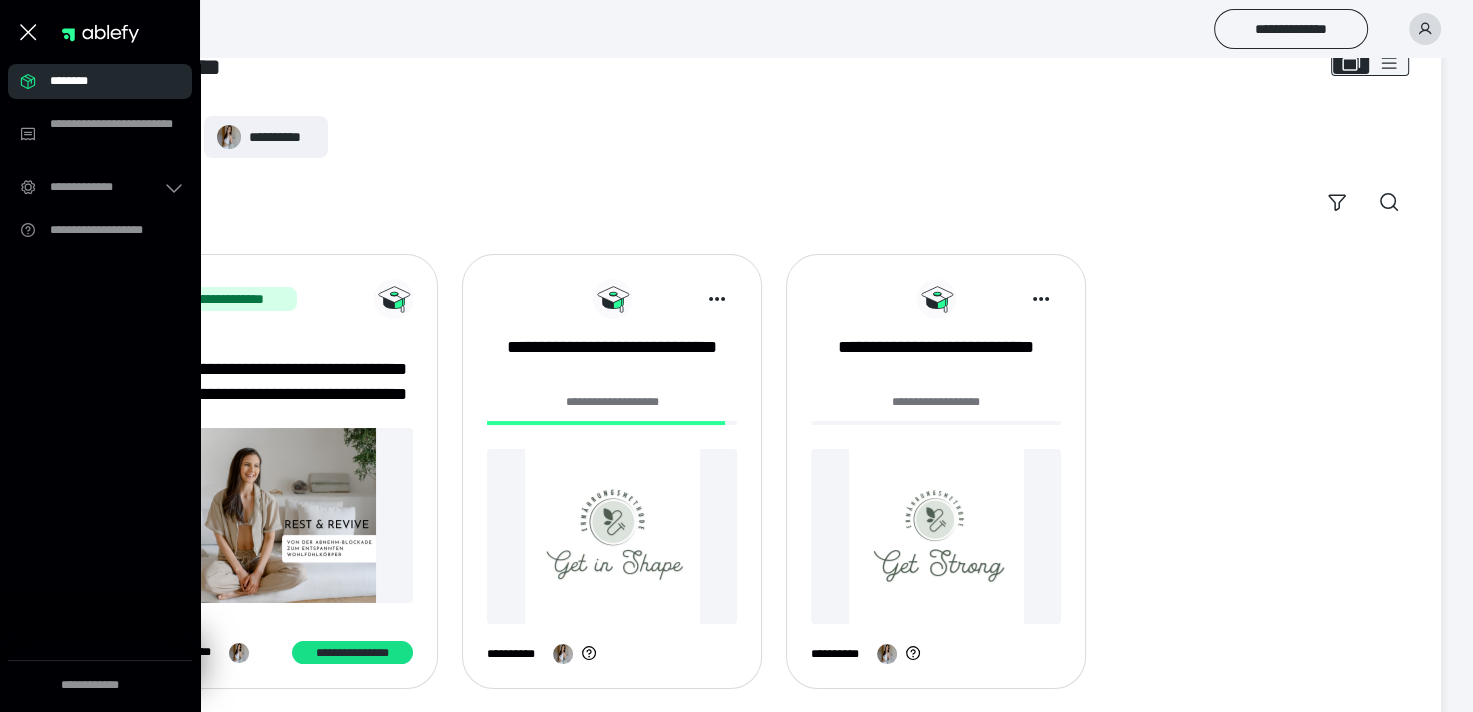 scroll, scrollTop: 94, scrollLeft: 0, axis: vertical 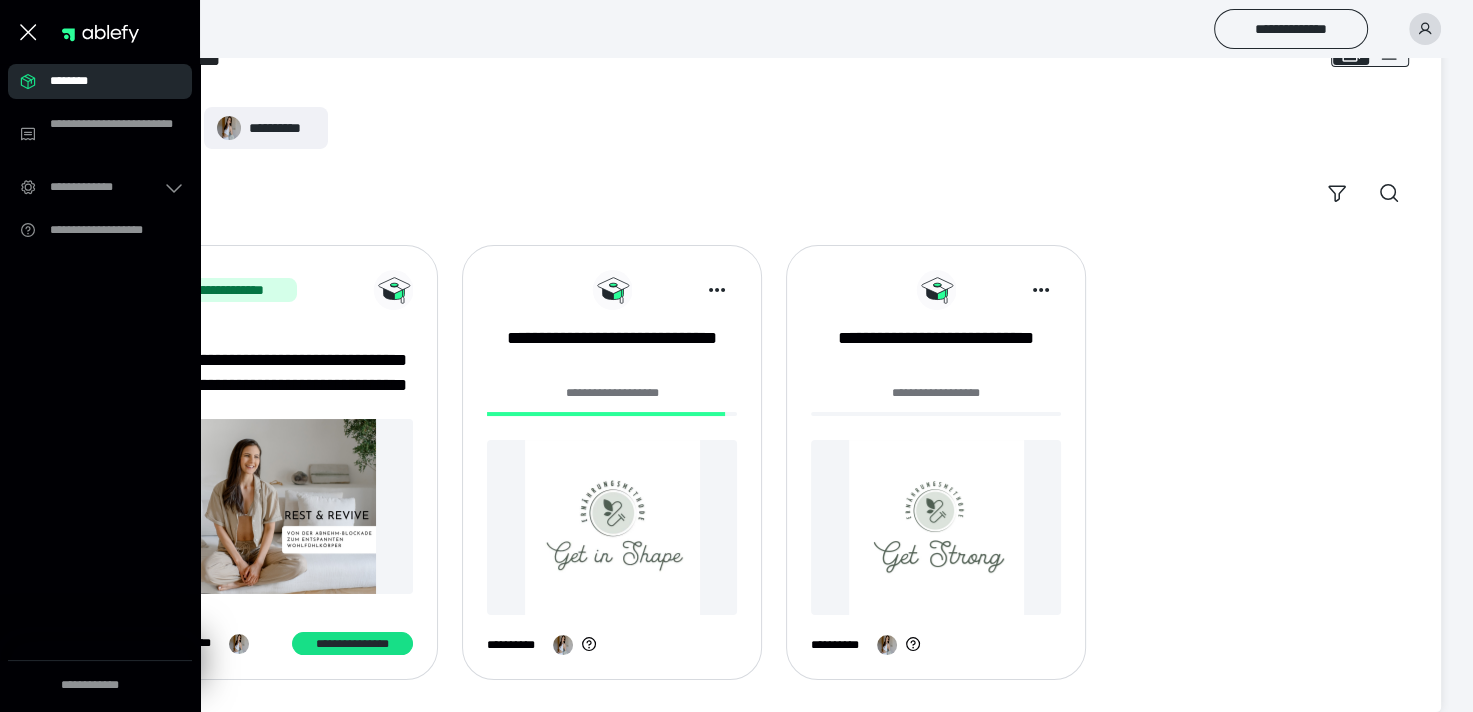 click on "**********" at bounding box center (736, 320) 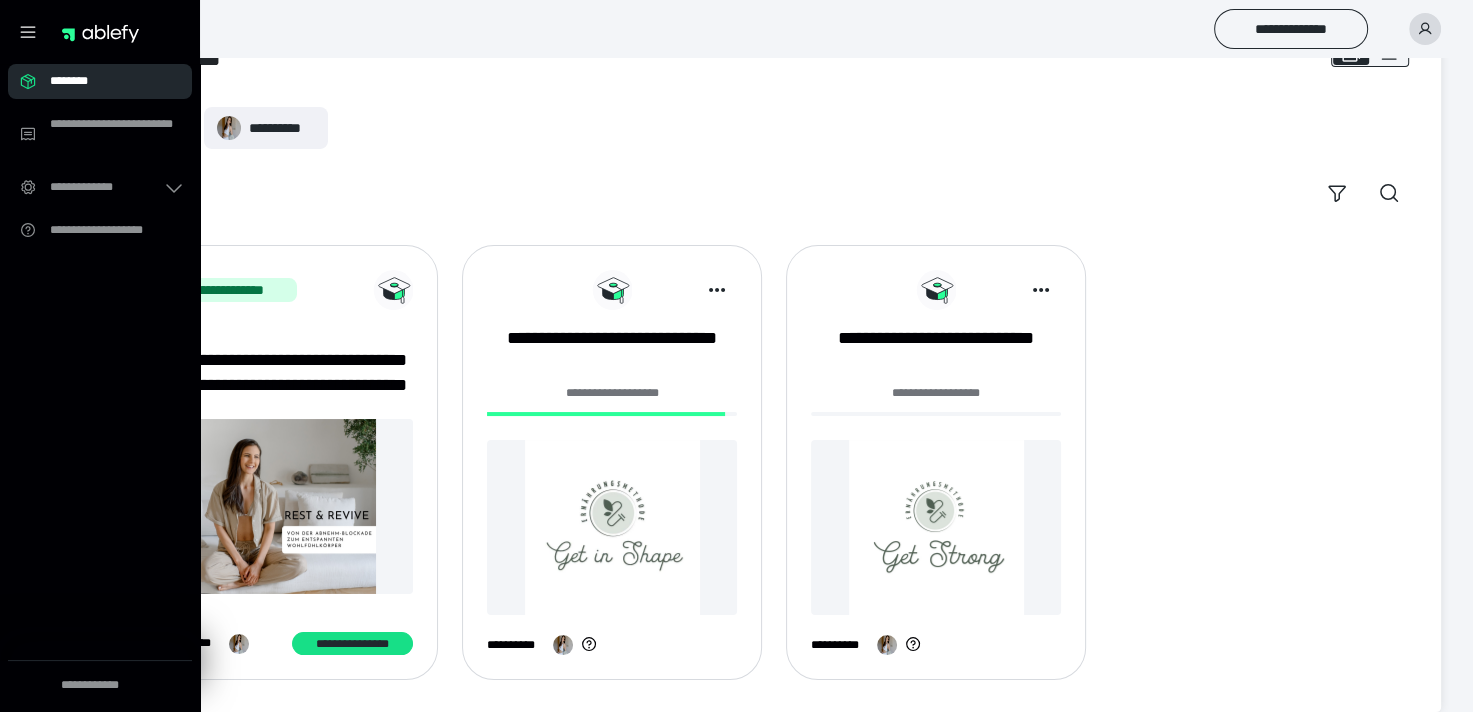 click 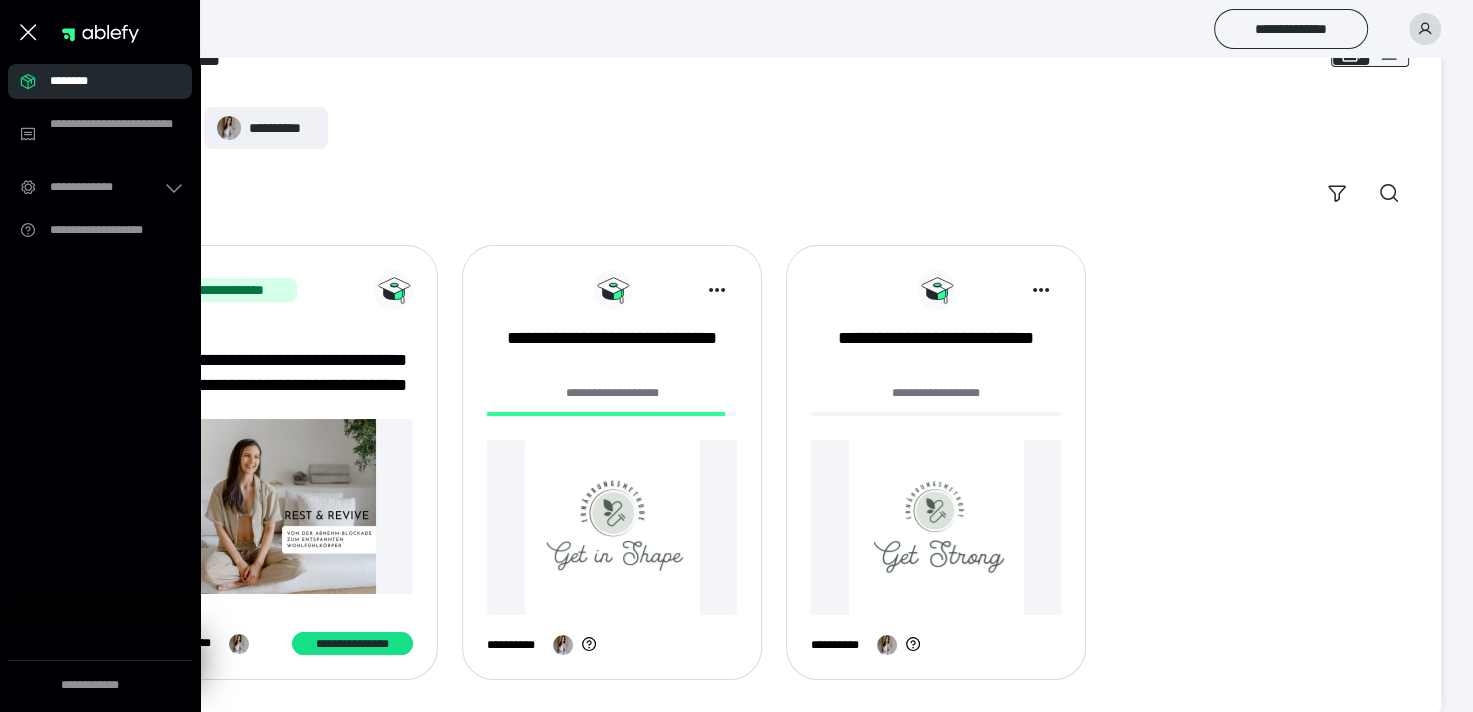 click on "**********" at bounding box center (773, 160) 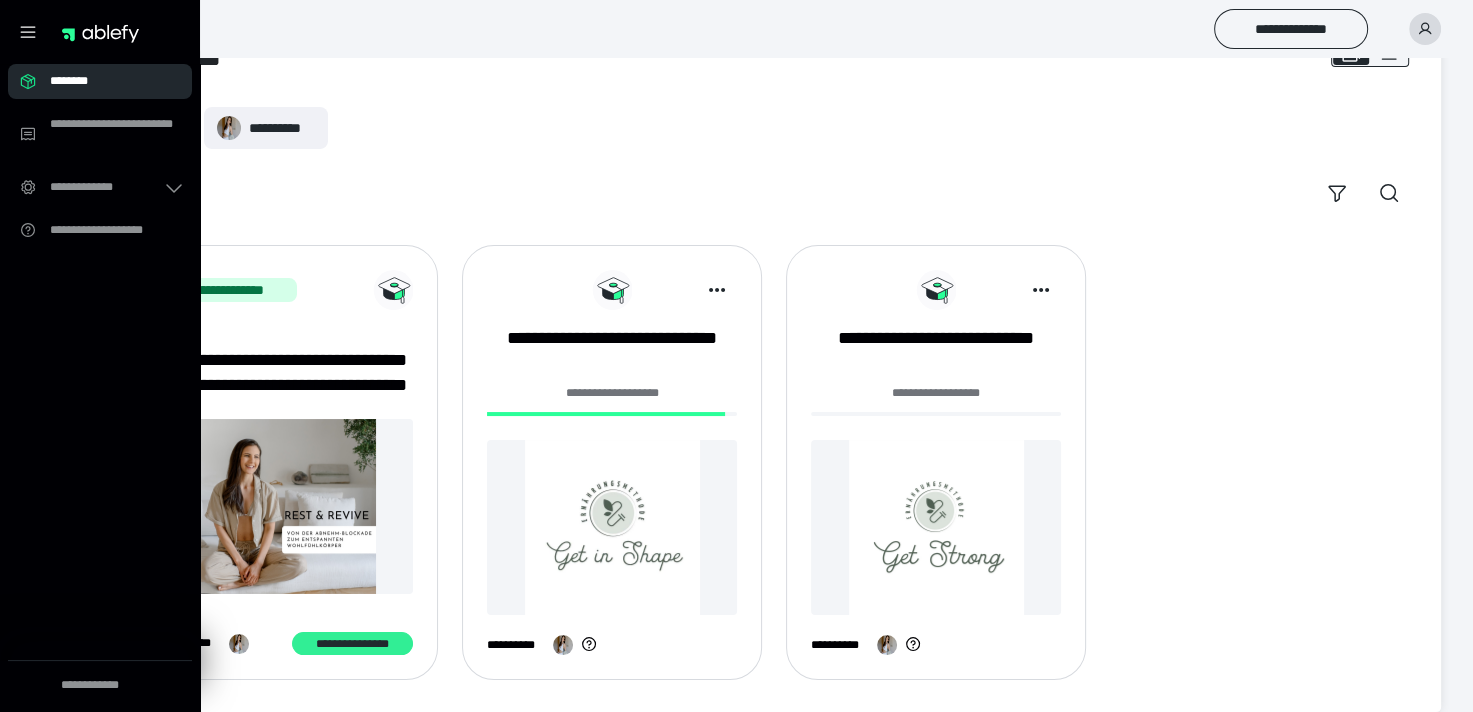 click on "**********" at bounding box center (352, 644) 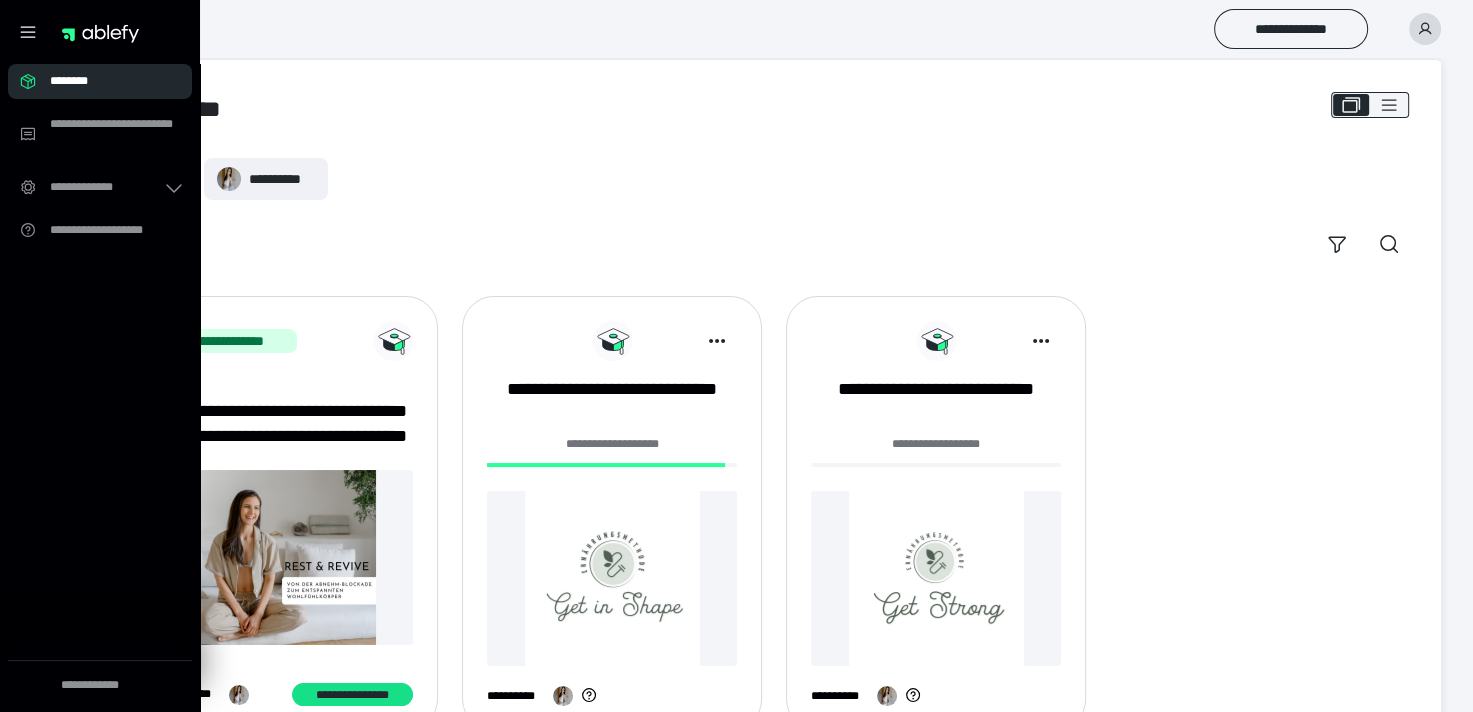 scroll, scrollTop: 0, scrollLeft: 0, axis: both 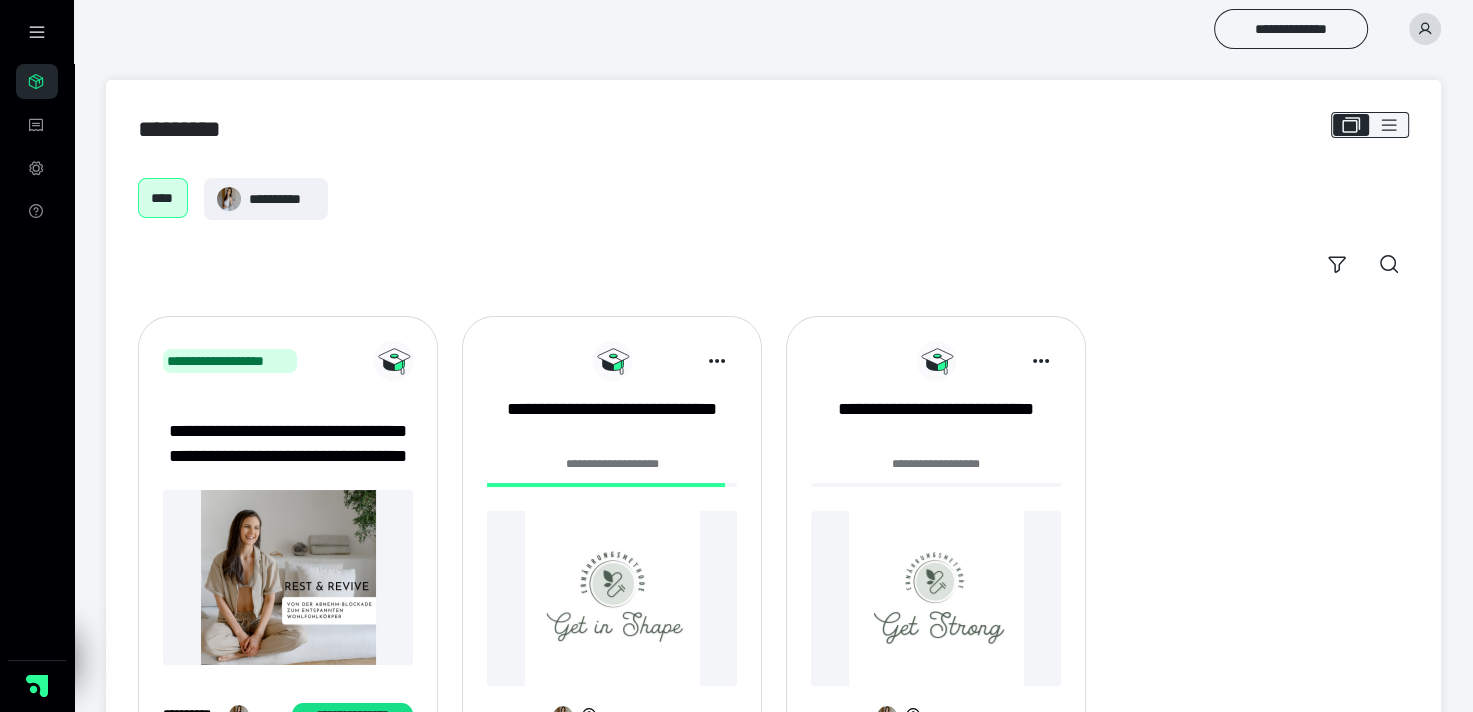 click on "****" at bounding box center (163, 198) 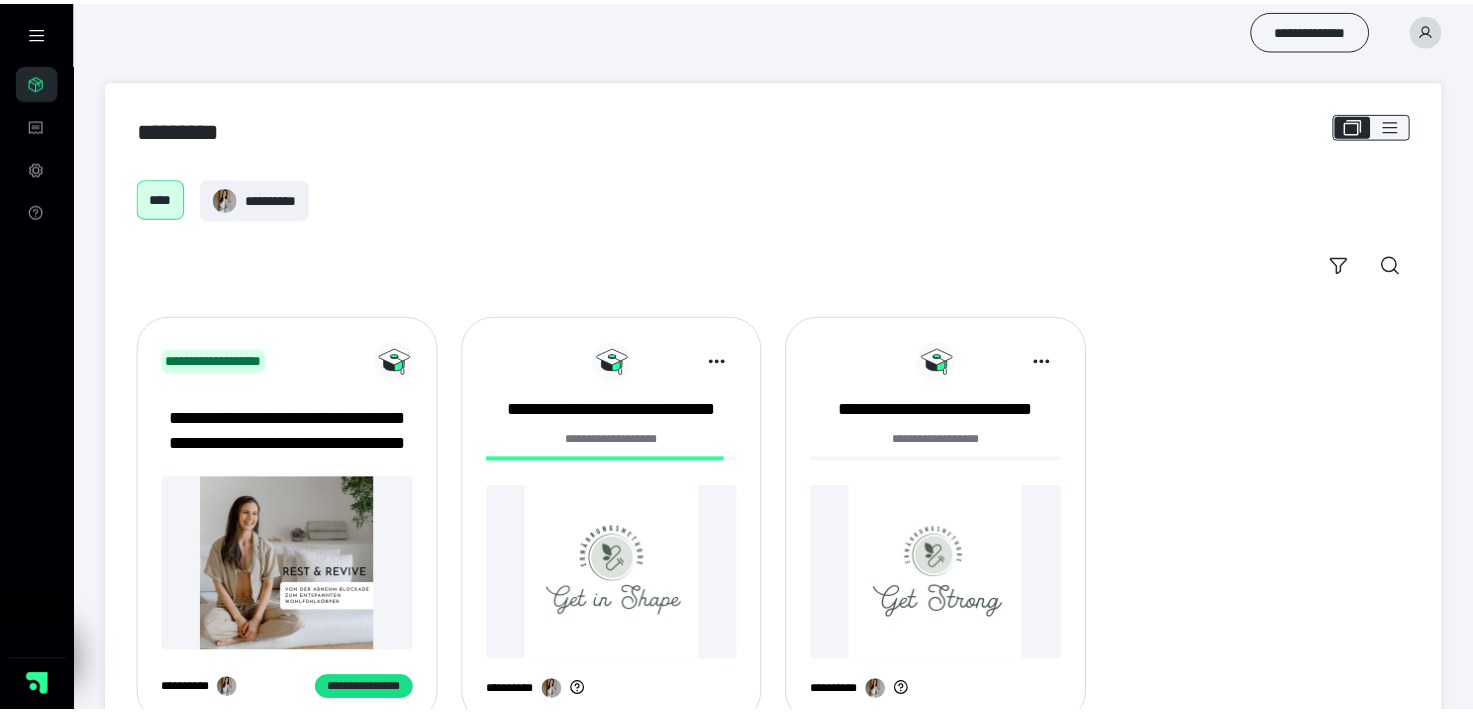scroll, scrollTop: 0, scrollLeft: 0, axis: both 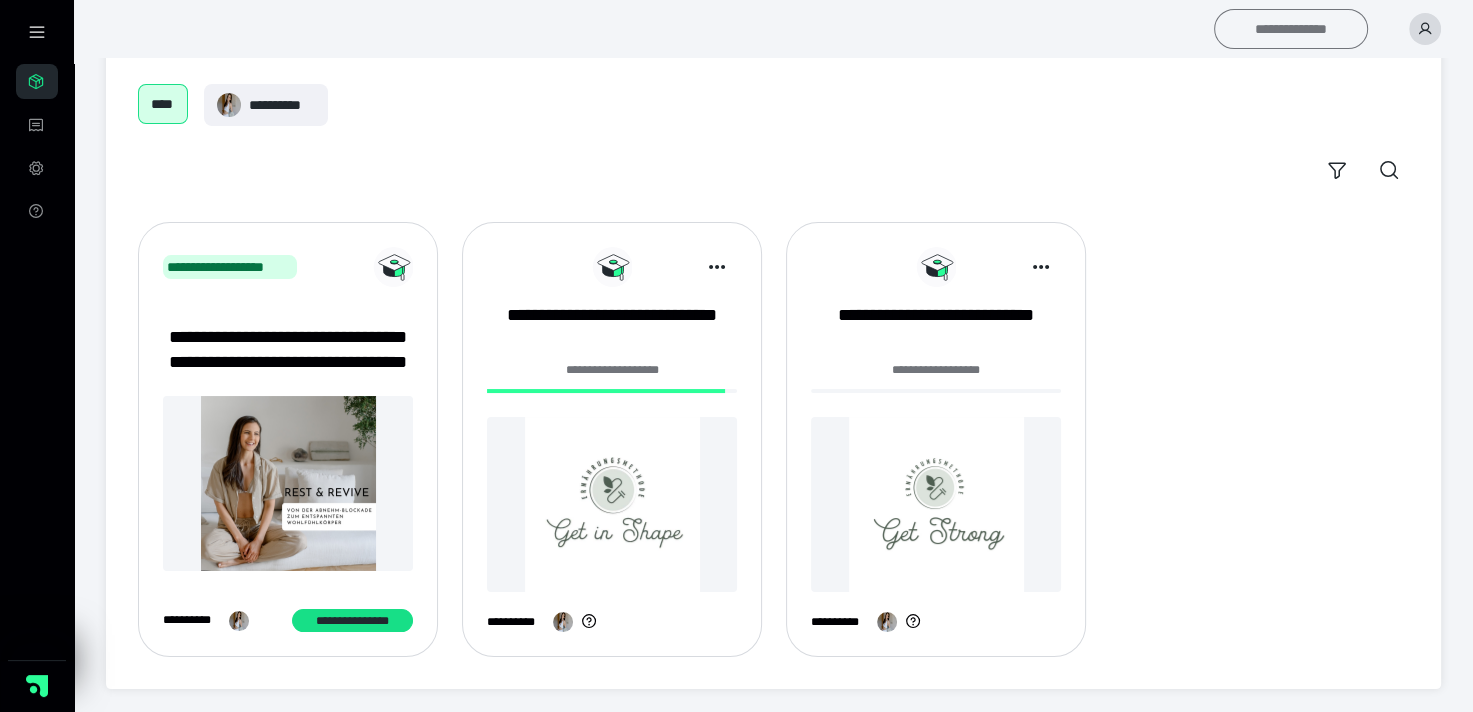 click on "**********" at bounding box center (1291, 29) 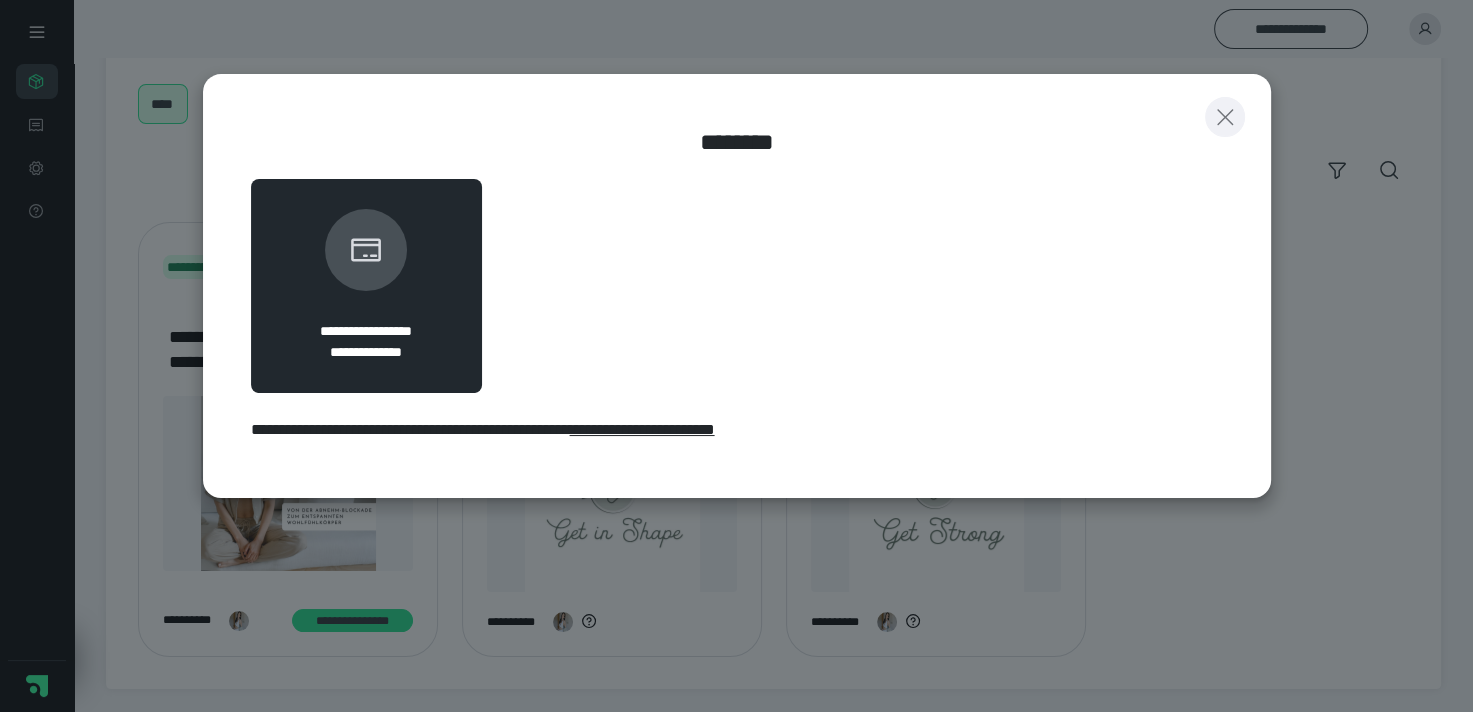 click 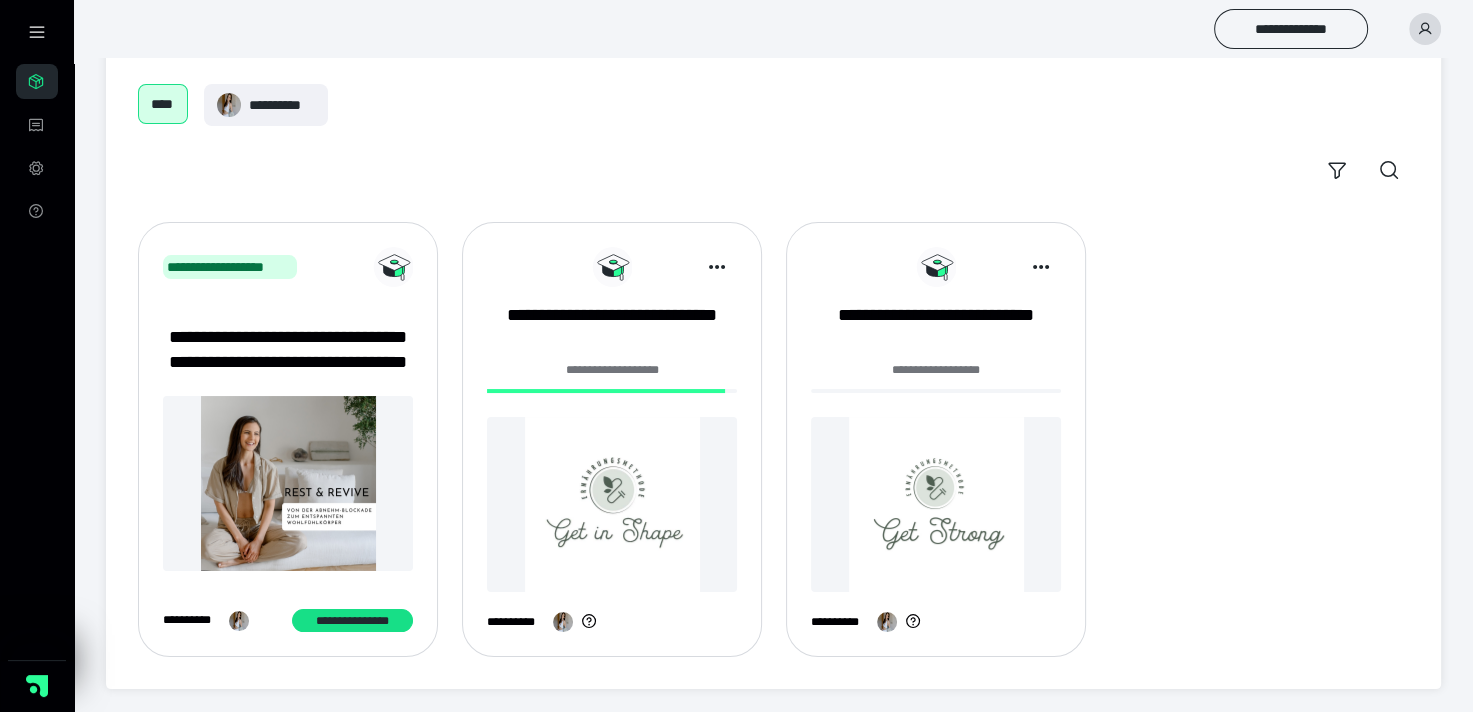 click 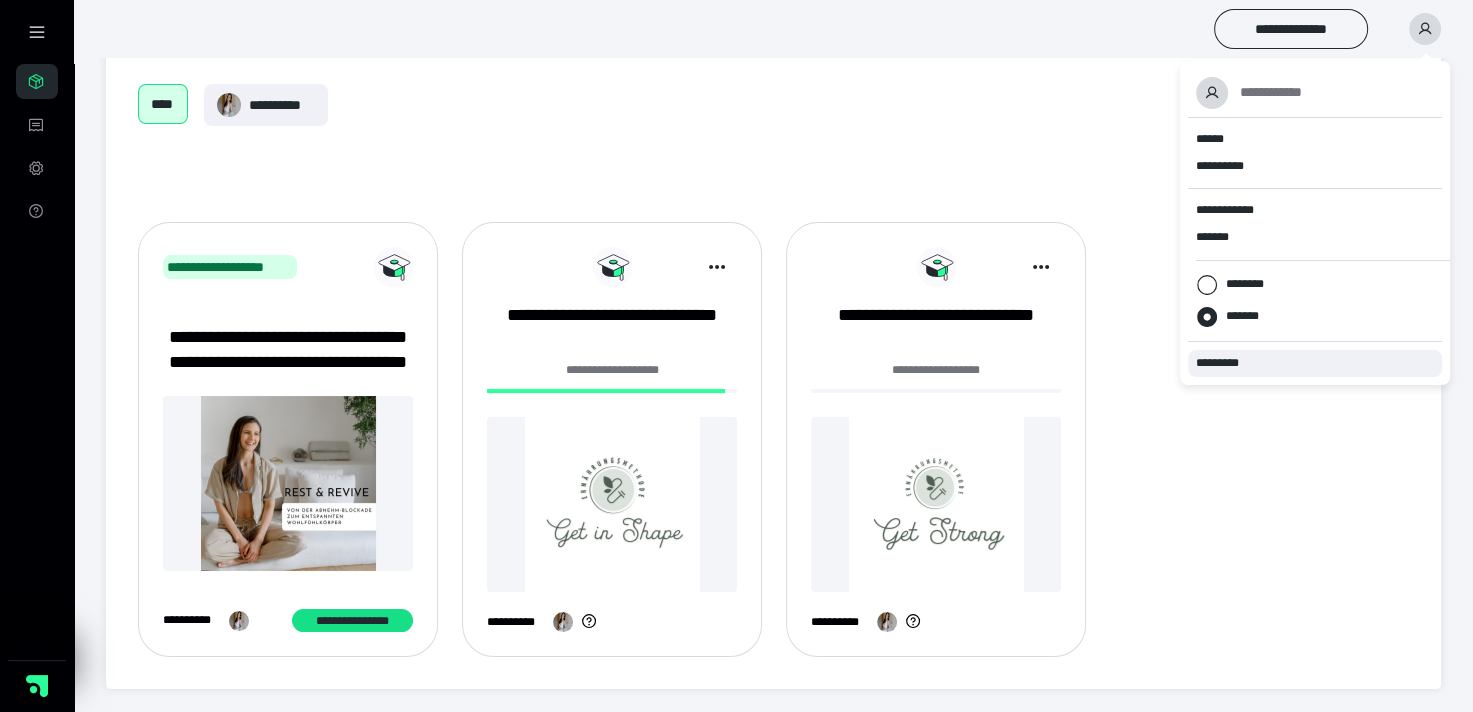 click on "*********" at bounding box center (1226, 363) 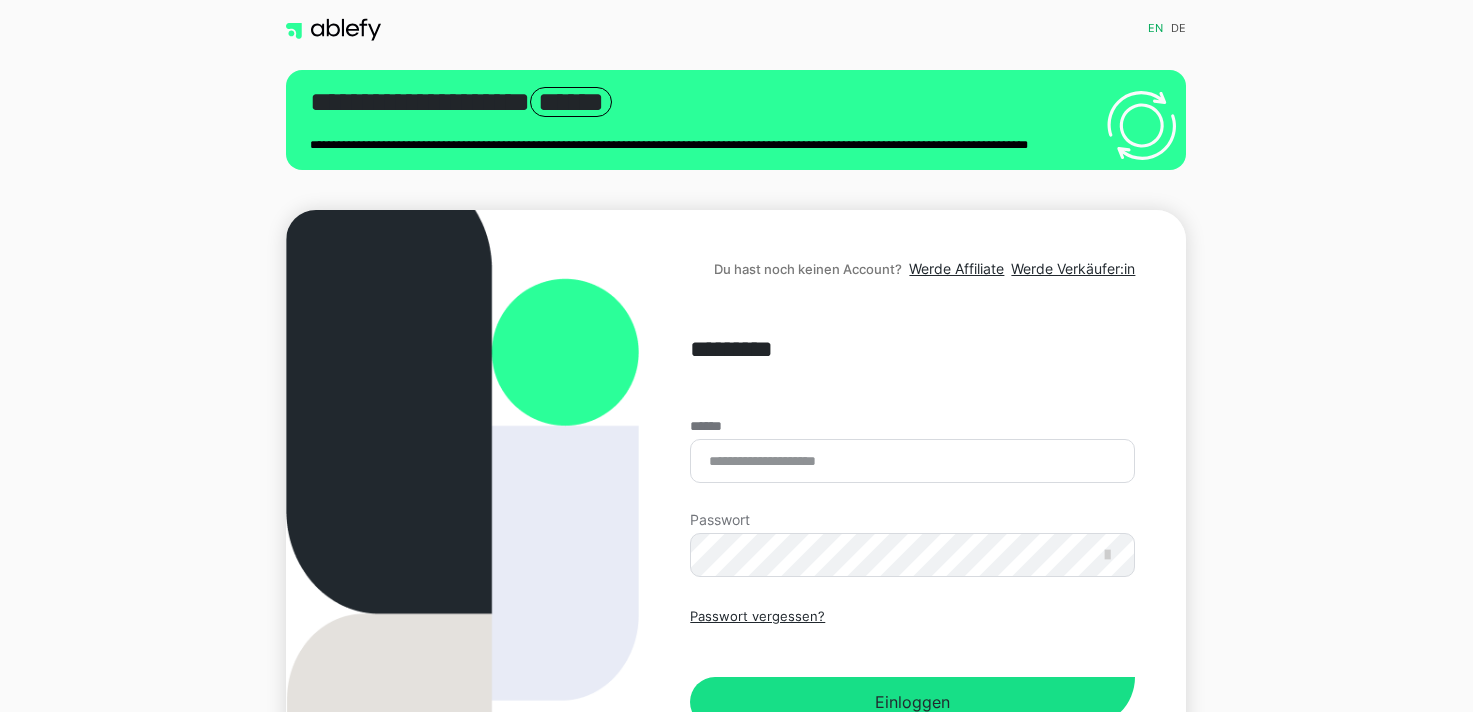 scroll, scrollTop: 0, scrollLeft: 0, axis: both 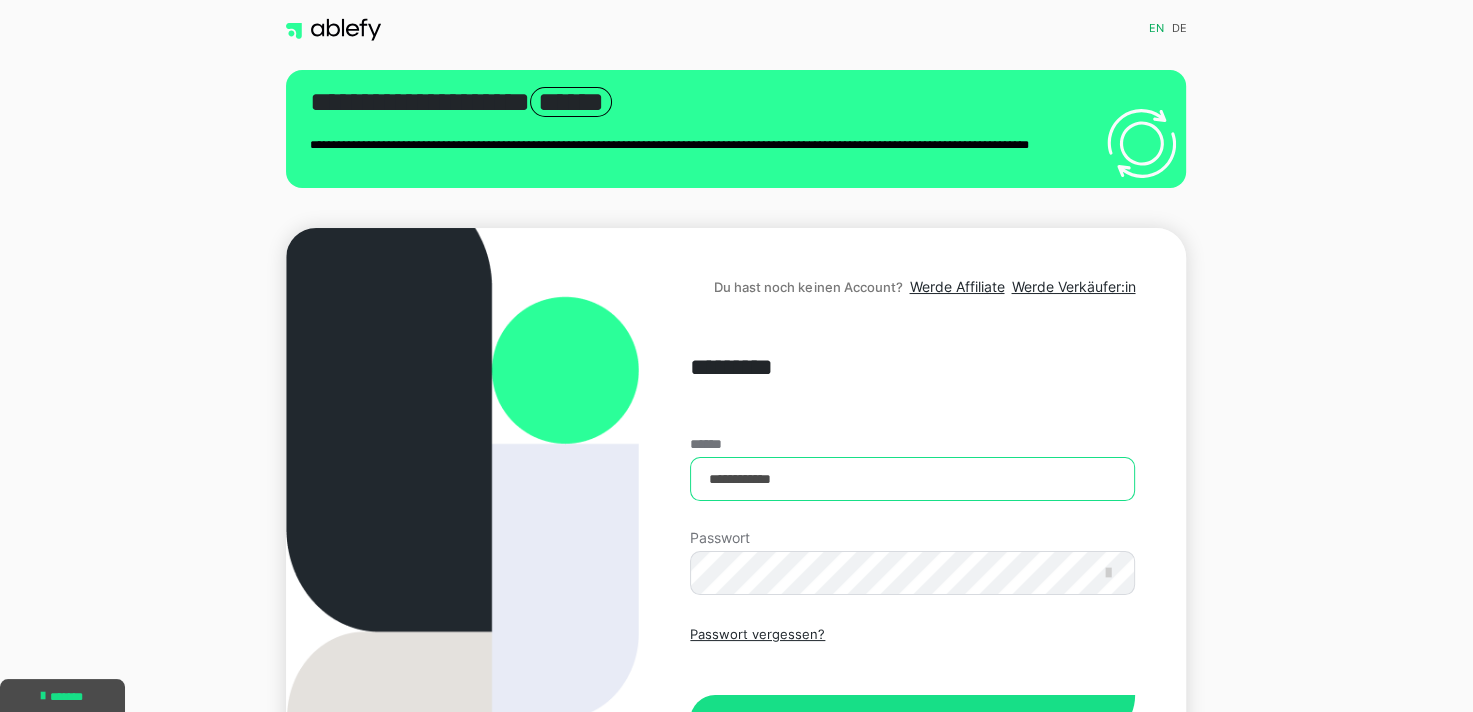 drag, startPoint x: 824, startPoint y: 483, endPoint x: 458, endPoint y: 485, distance: 366.00546 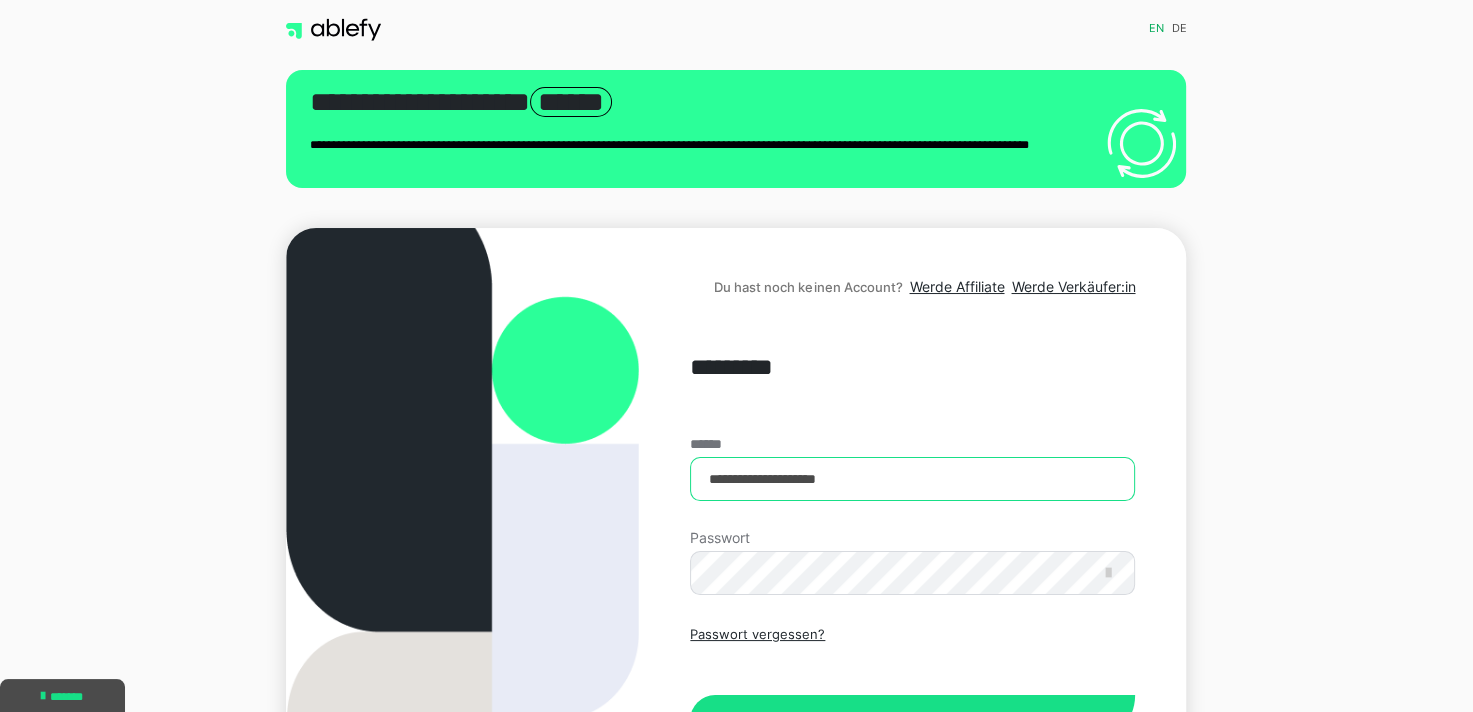 type on "**********" 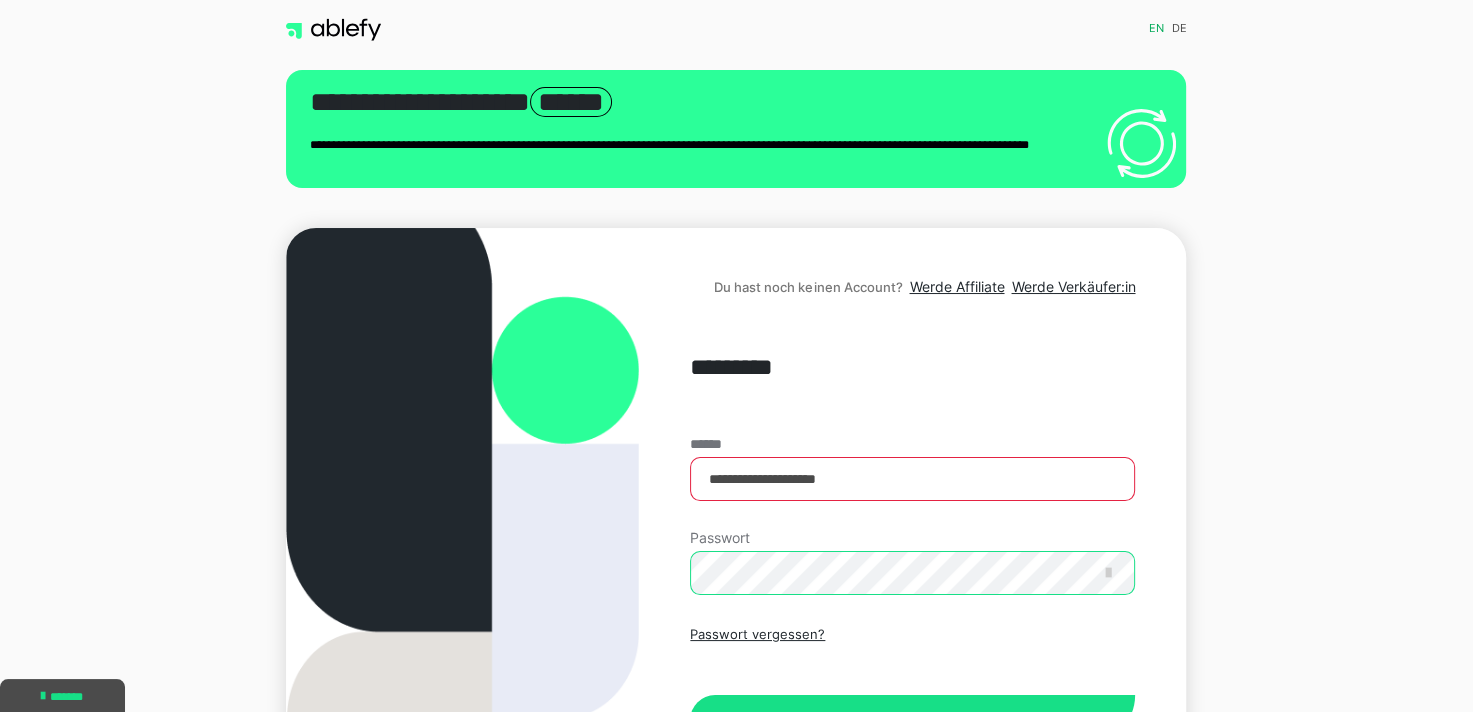 scroll, scrollTop: 100, scrollLeft: 0, axis: vertical 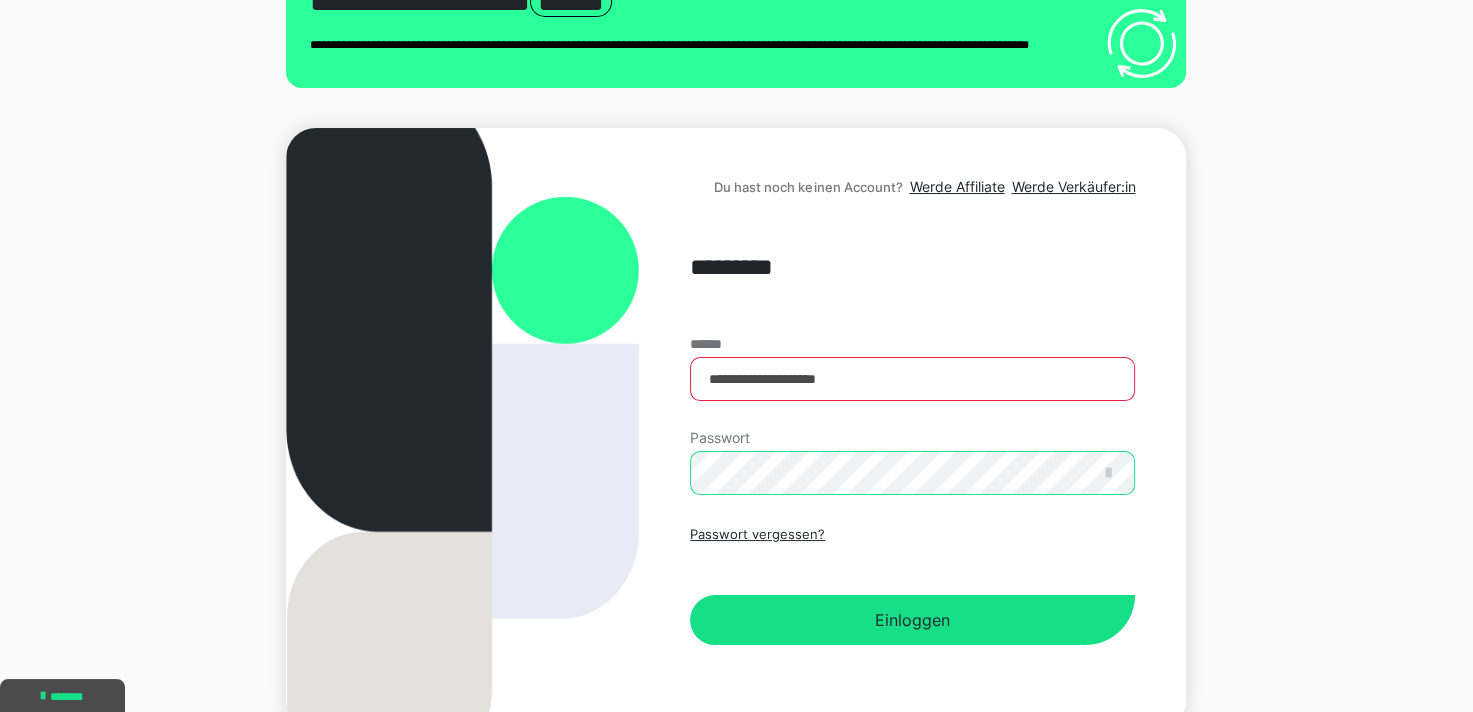click on "**********" at bounding box center (736, 429) 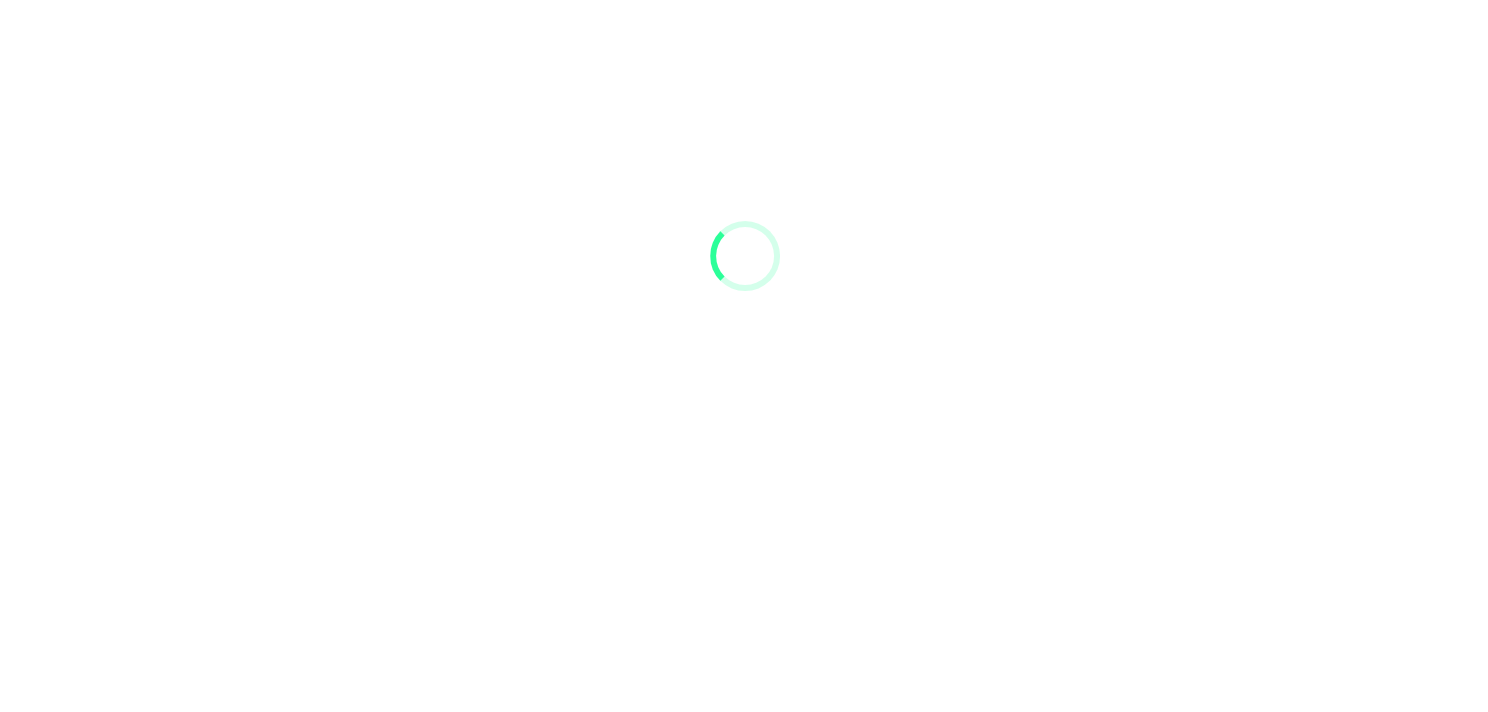 scroll, scrollTop: 0, scrollLeft: 0, axis: both 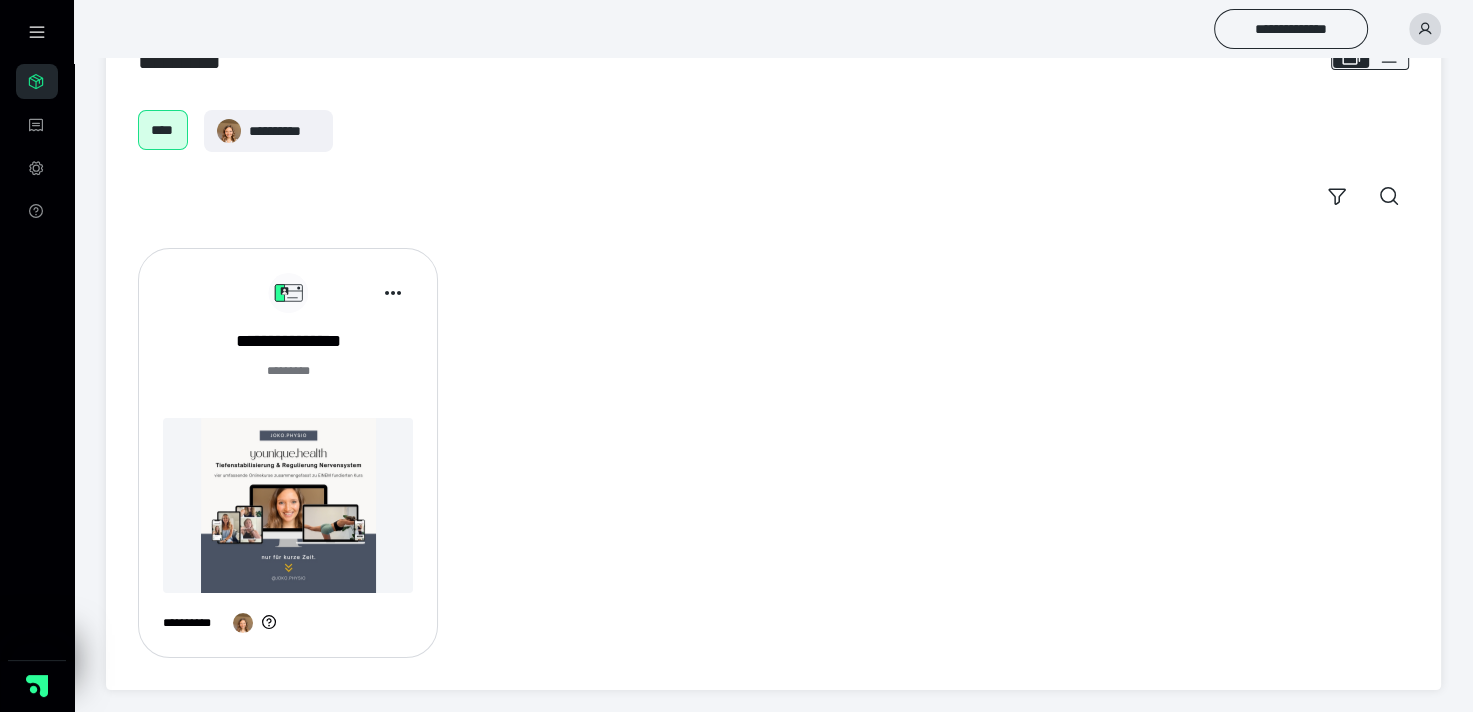 drag, startPoint x: 351, startPoint y: 532, endPoint x: 391, endPoint y: 548, distance: 43.081318 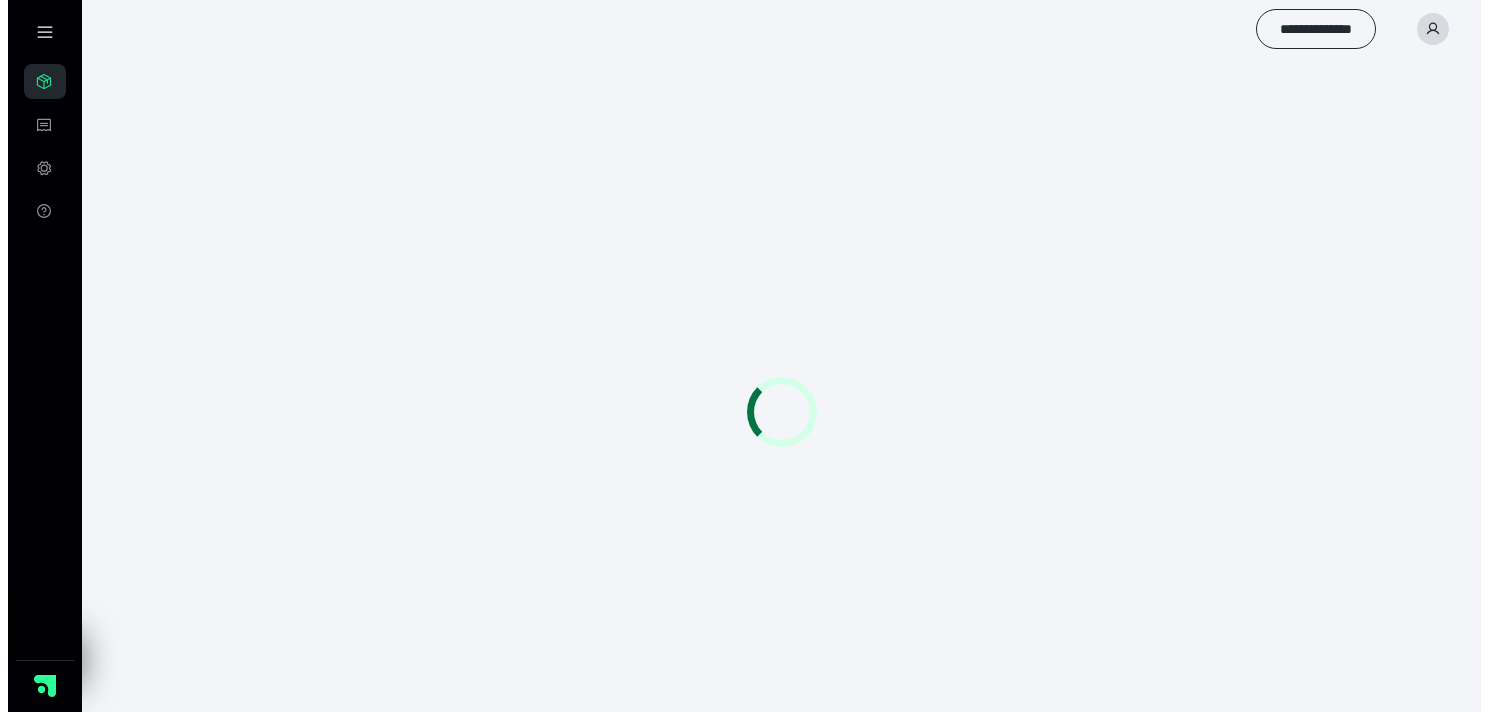 scroll, scrollTop: 0, scrollLeft: 0, axis: both 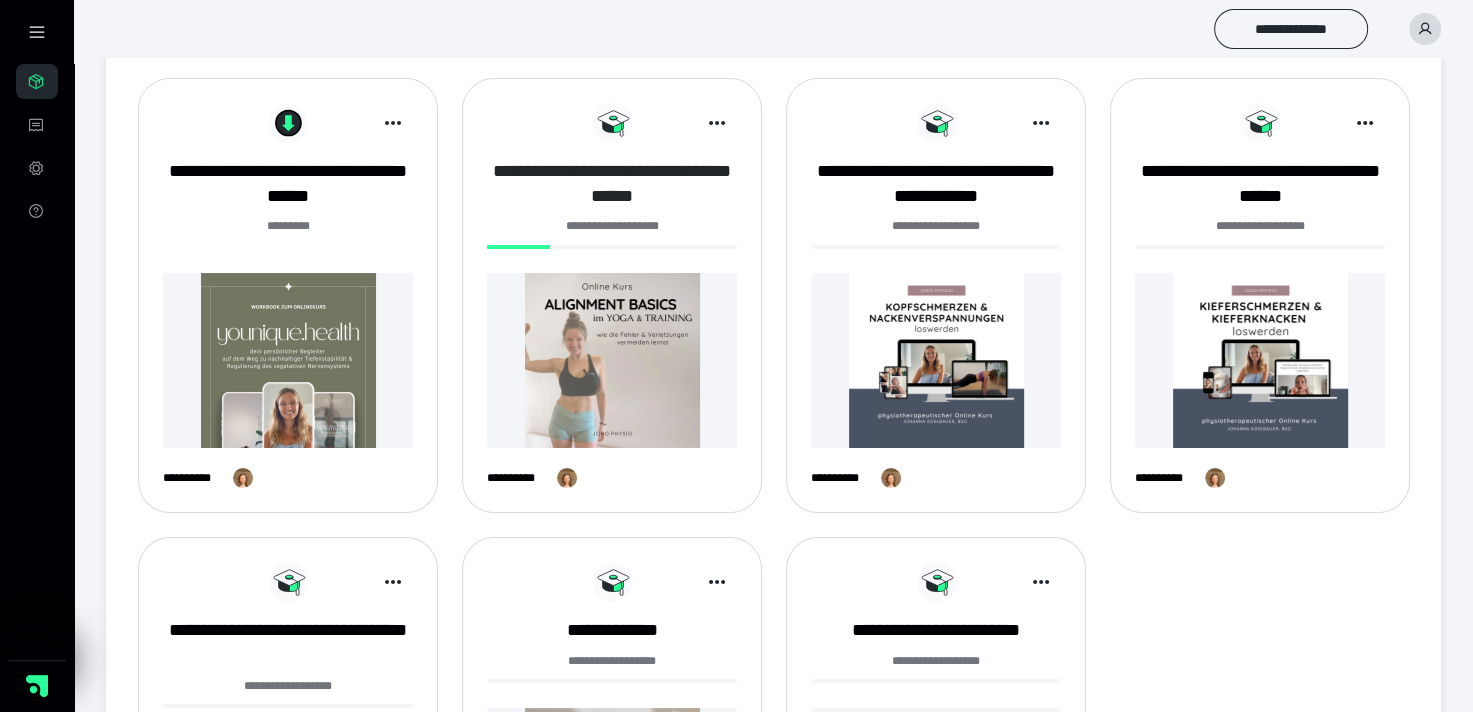 click on "**********" at bounding box center (612, 184) 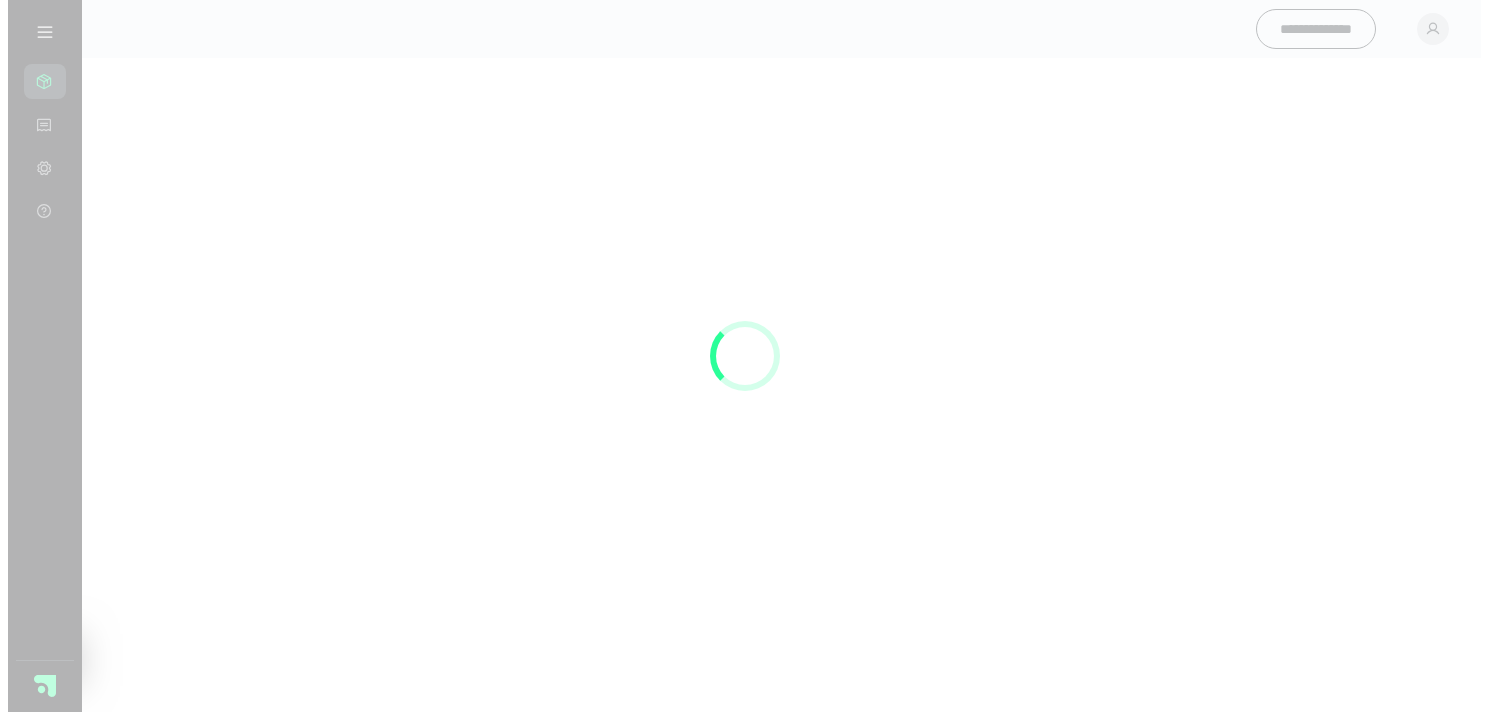 scroll, scrollTop: 0, scrollLeft: 0, axis: both 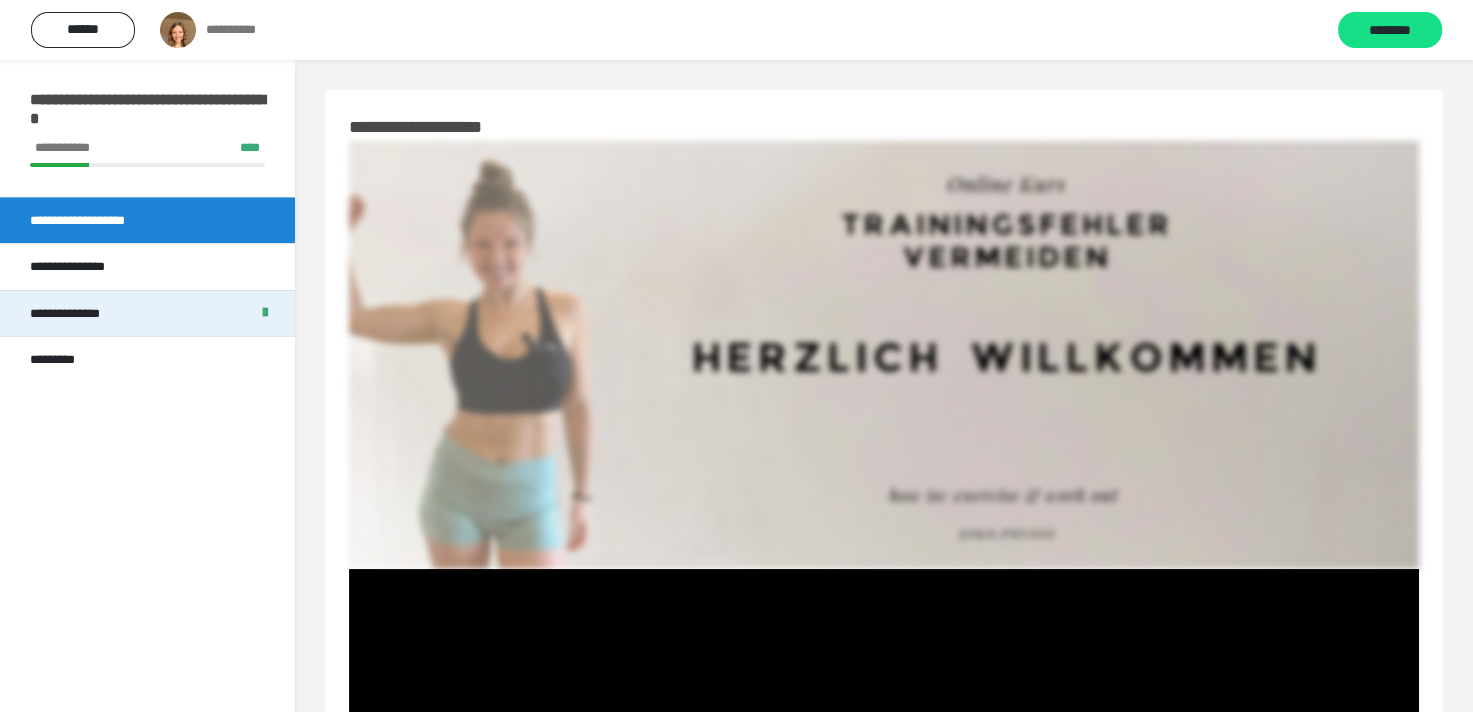 click on "**********" at bounding box center [77, 314] 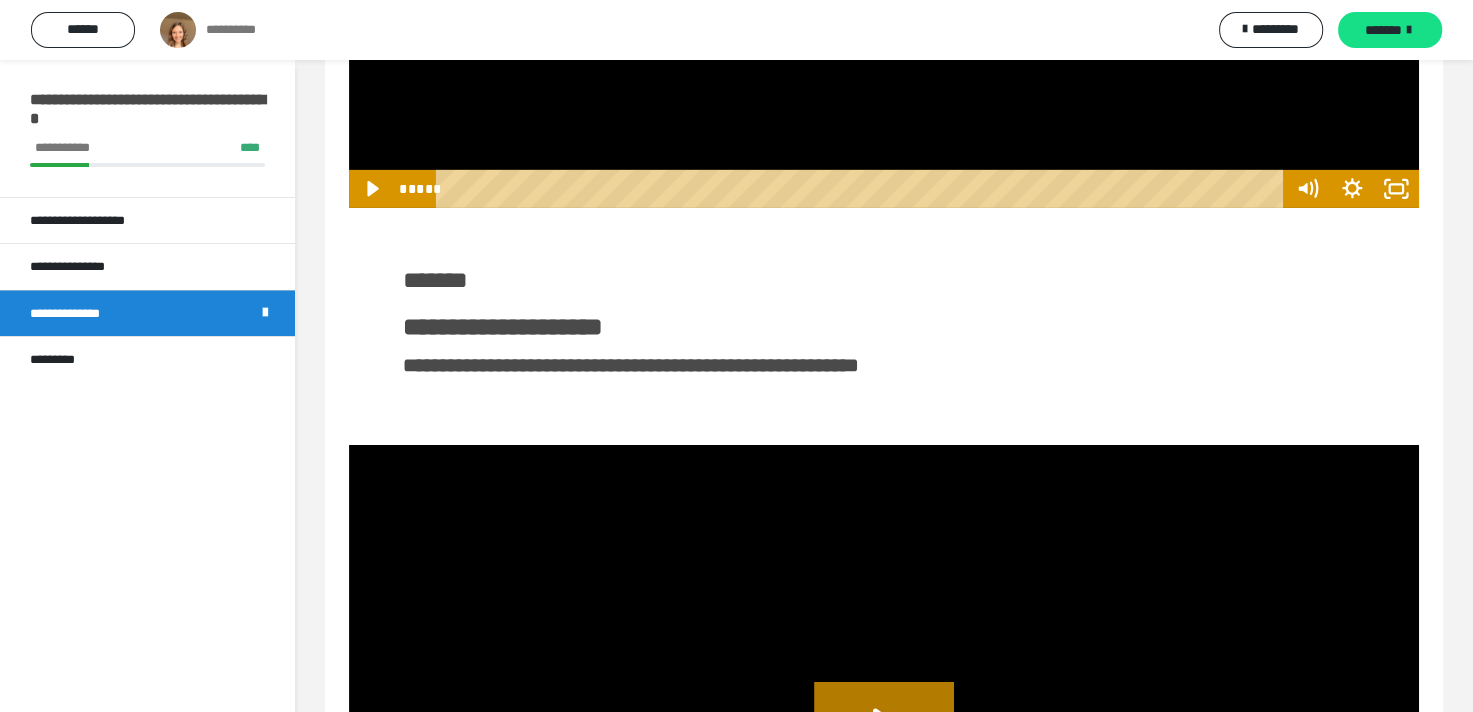 scroll, scrollTop: 14031, scrollLeft: 0, axis: vertical 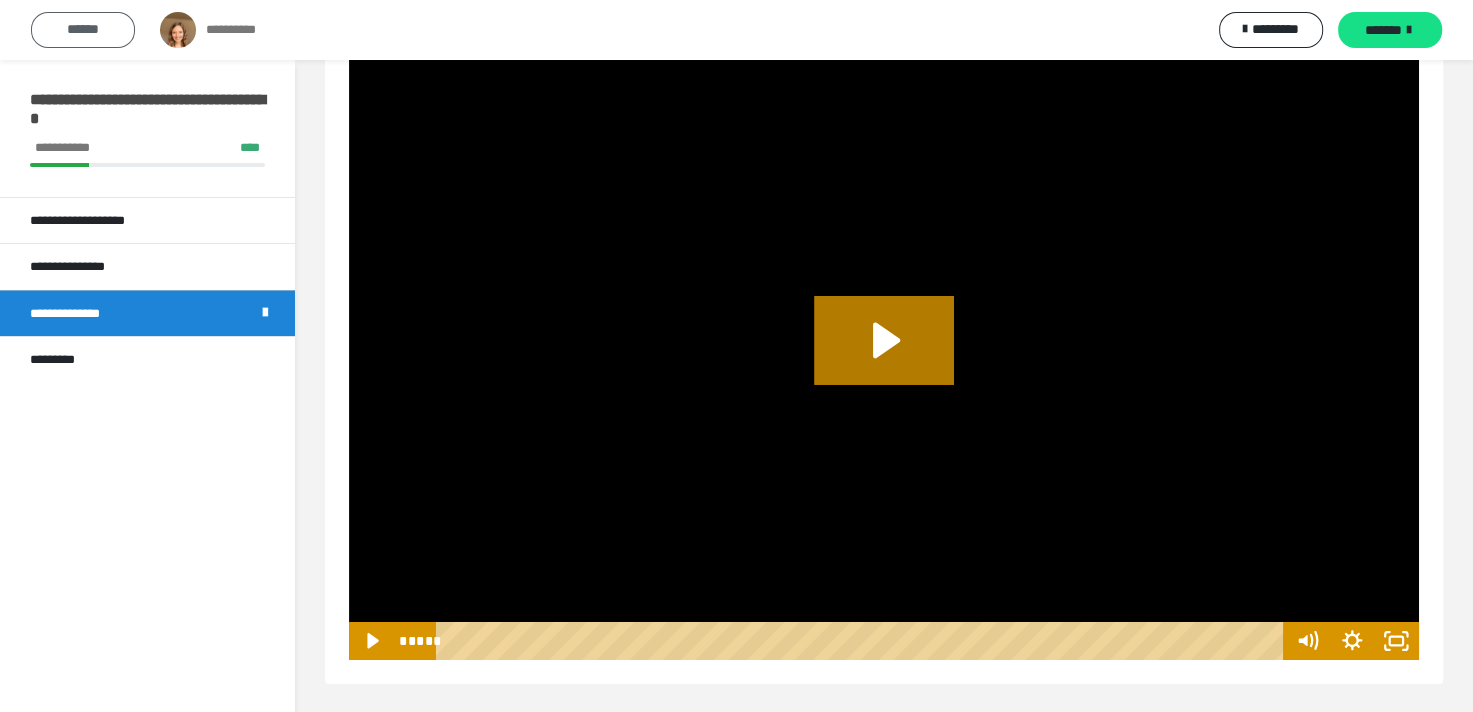 click on "******" at bounding box center [83, 29] 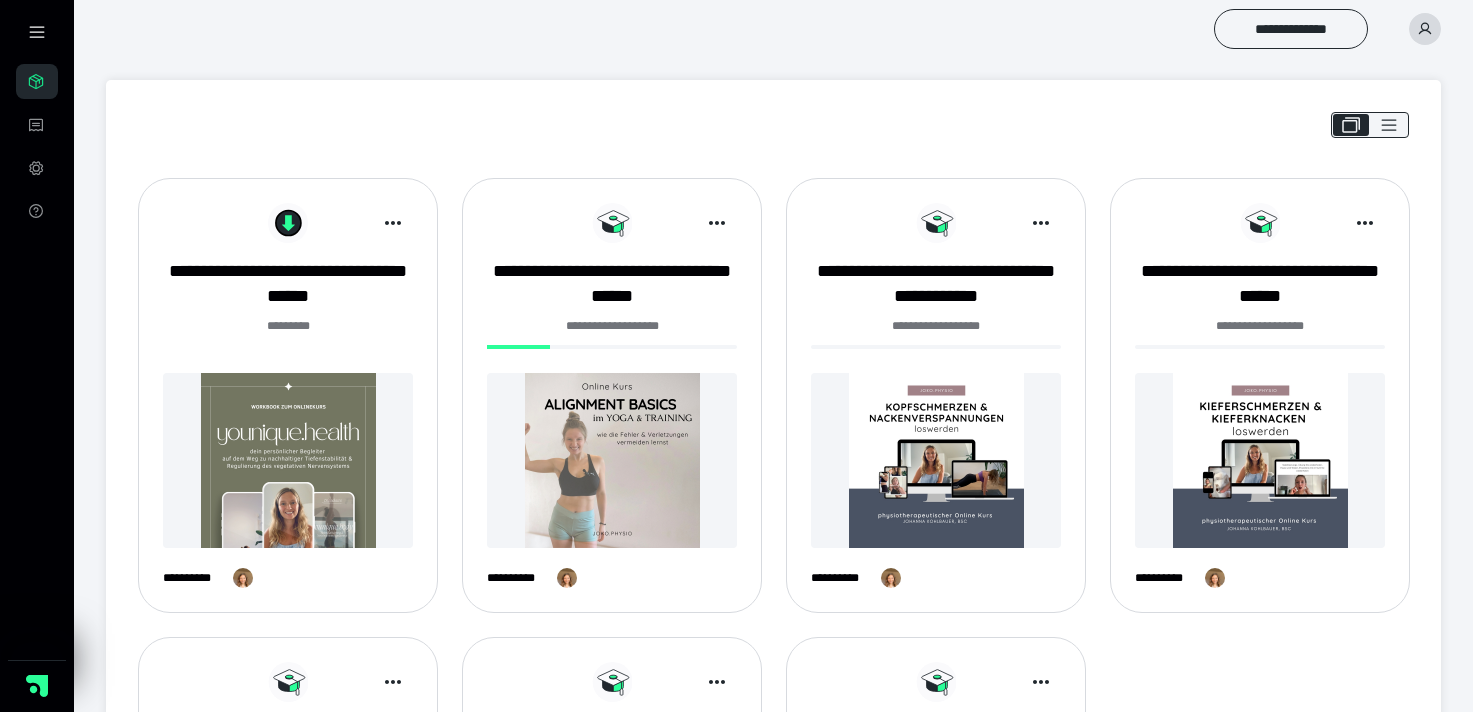 scroll, scrollTop: 100, scrollLeft: 0, axis: vertical 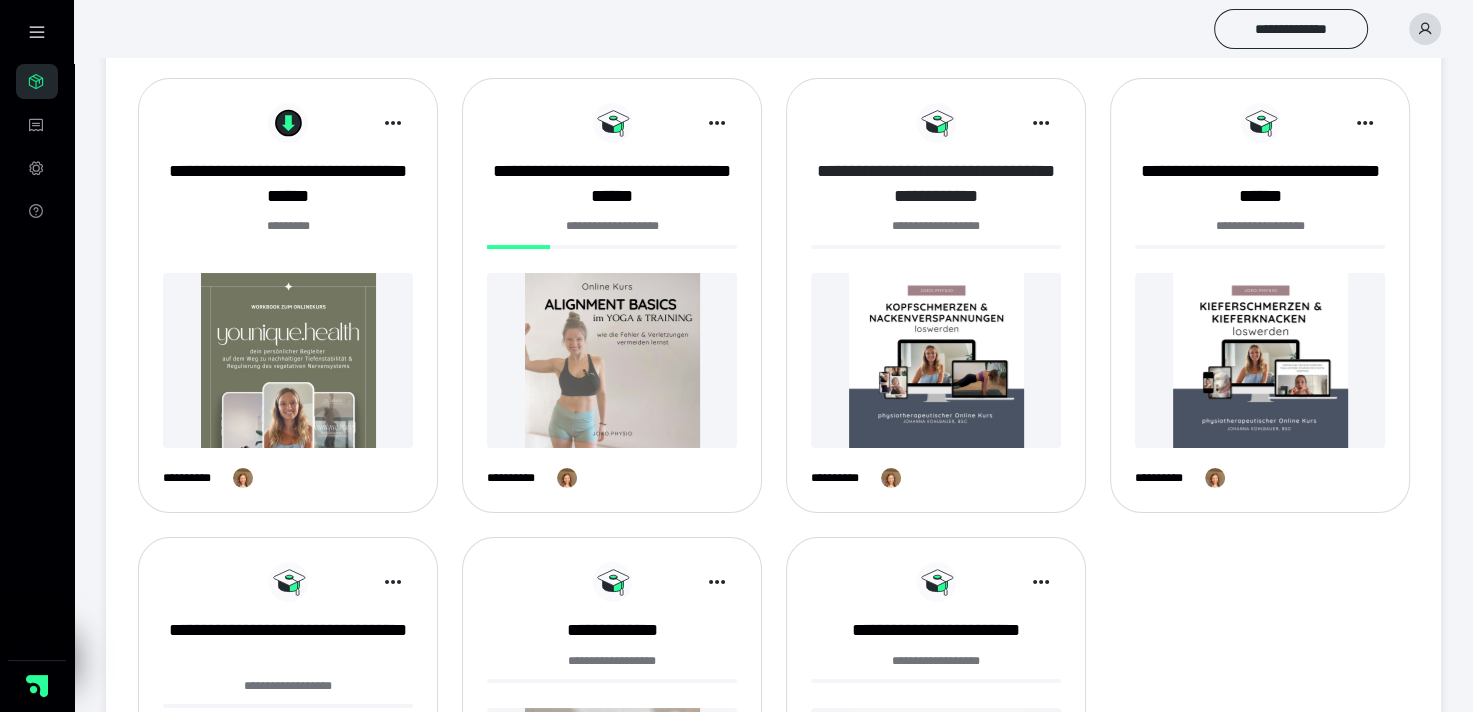click on "**********" at bounding box center (936, 184) 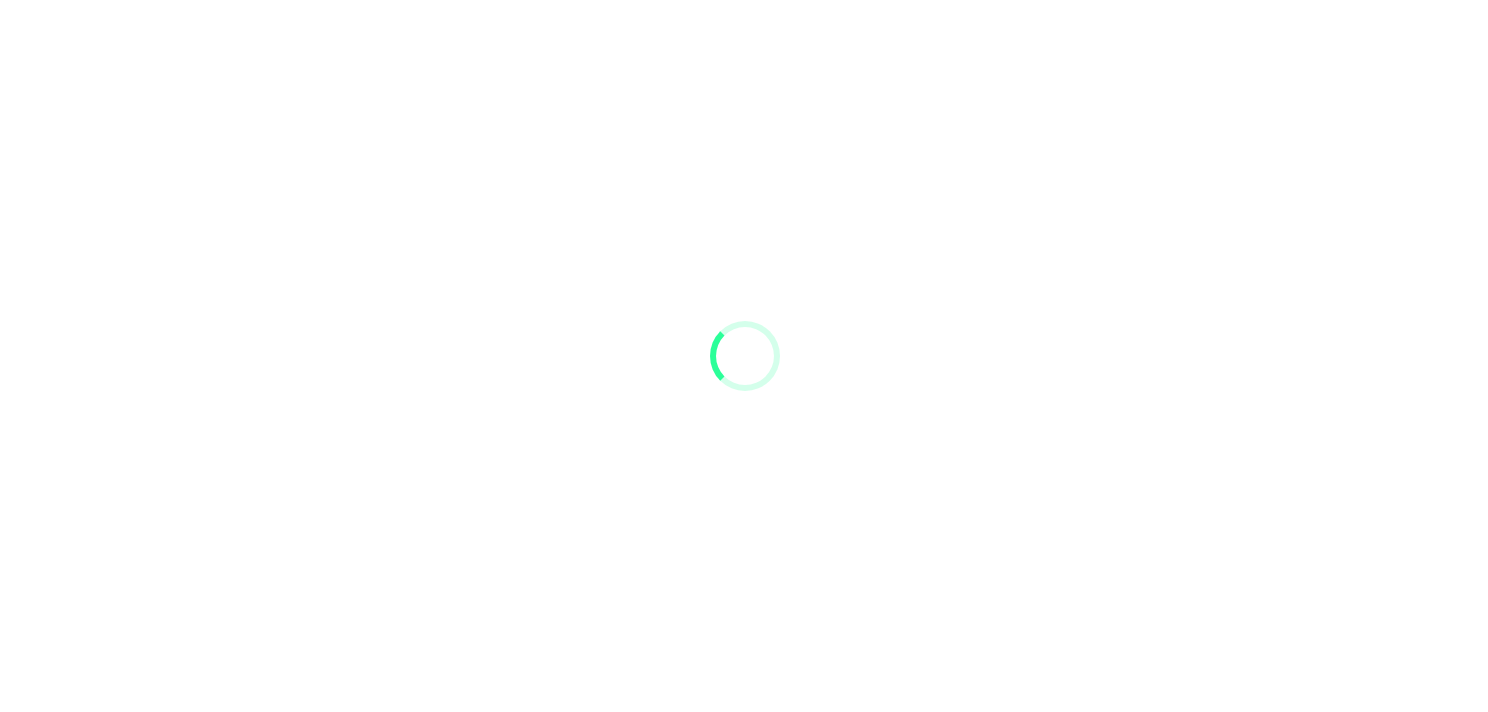 scroll, scrollTop: 0, scrollLeft: 0, axis: both 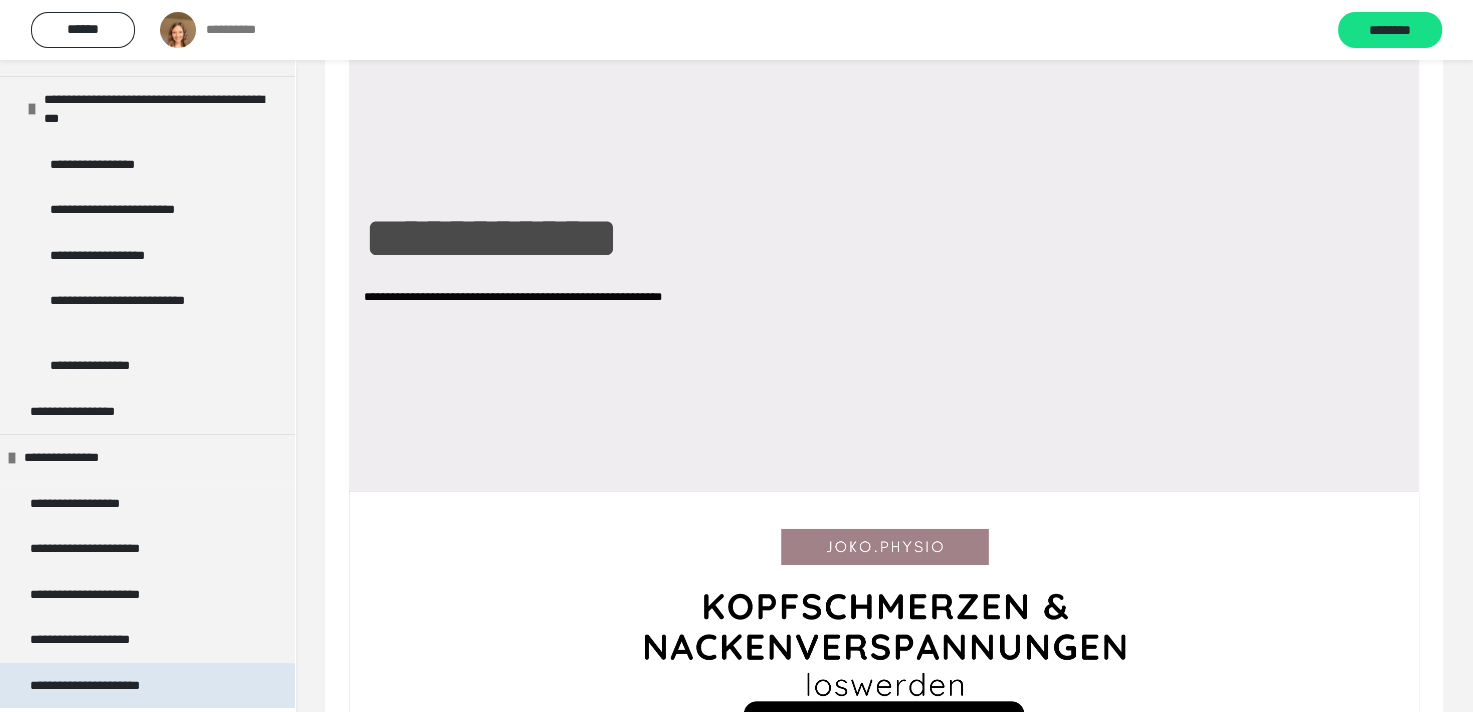 click on "**********" at bounding box center (108, 686) 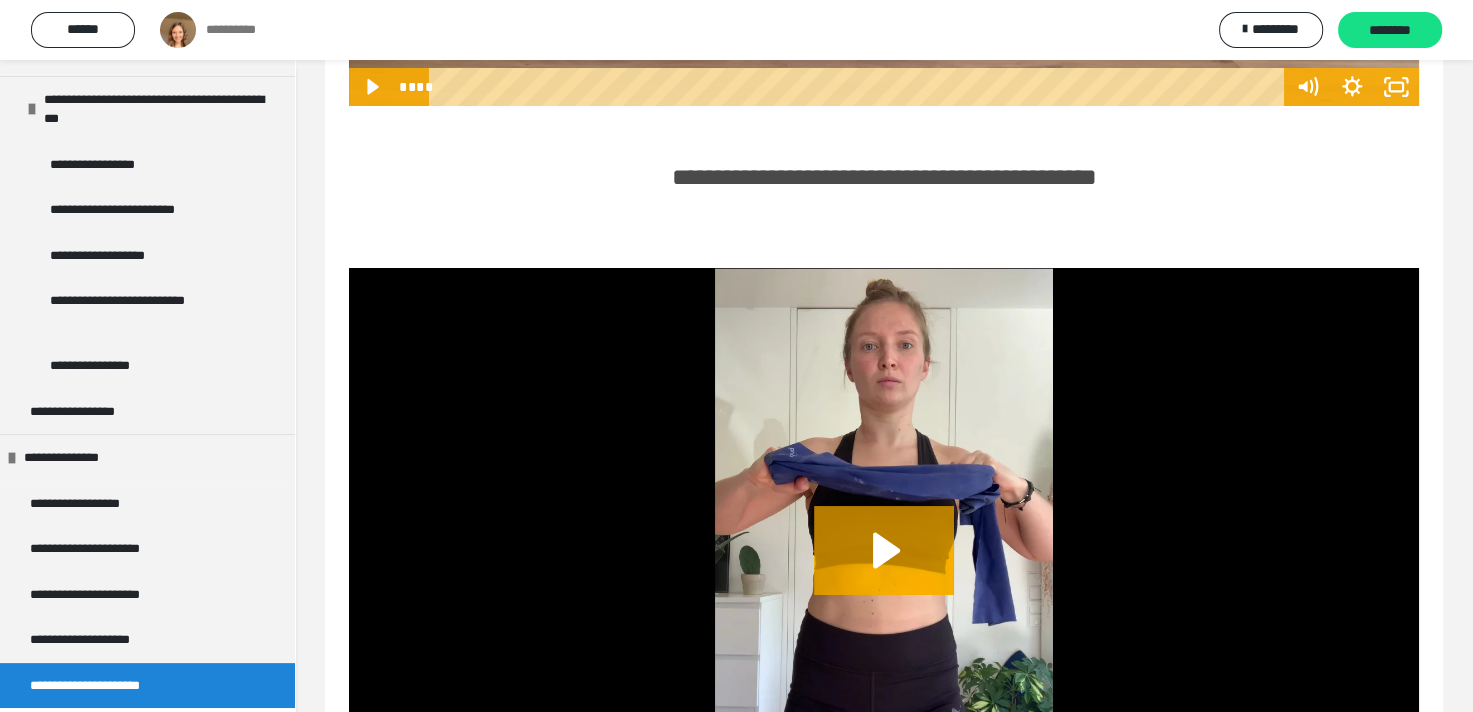 scroll, scrollTop: 7400, scrollLeft: 0, axis: vertical 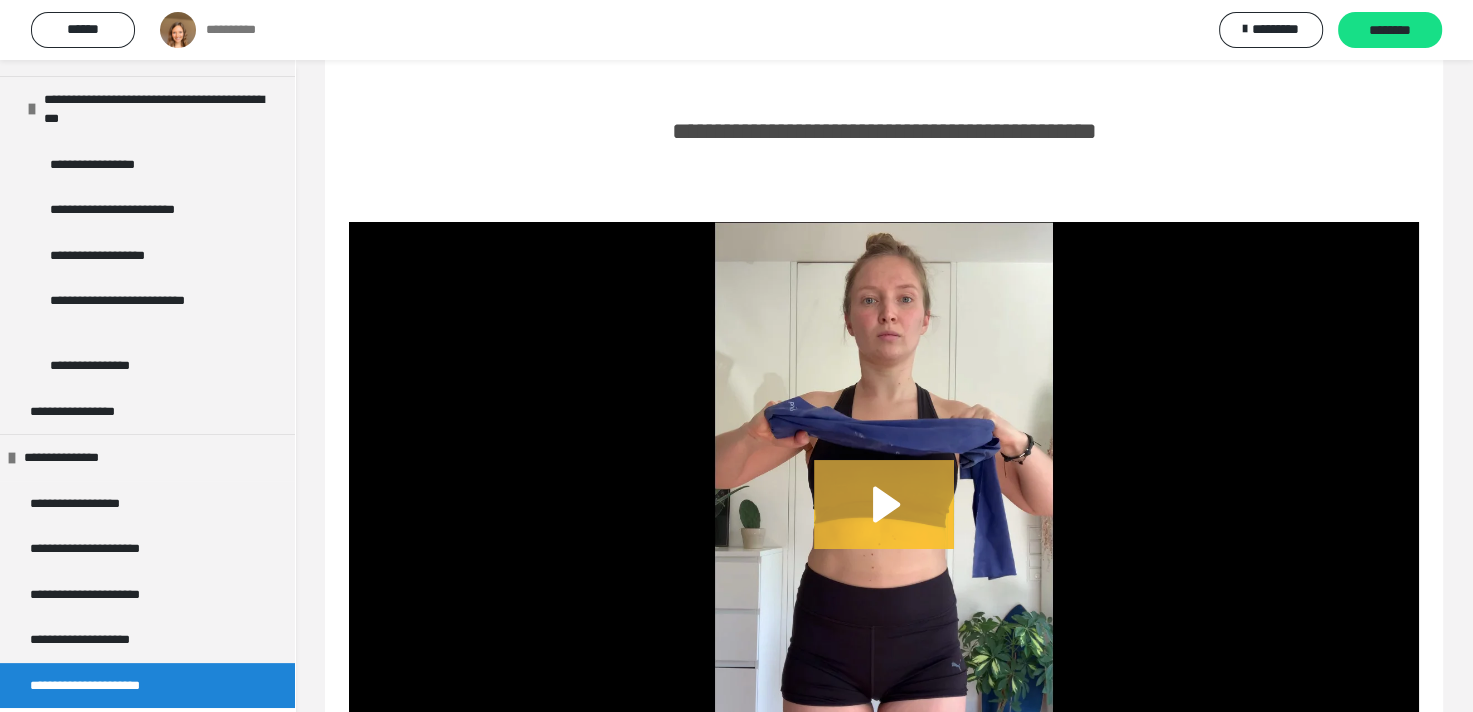 click 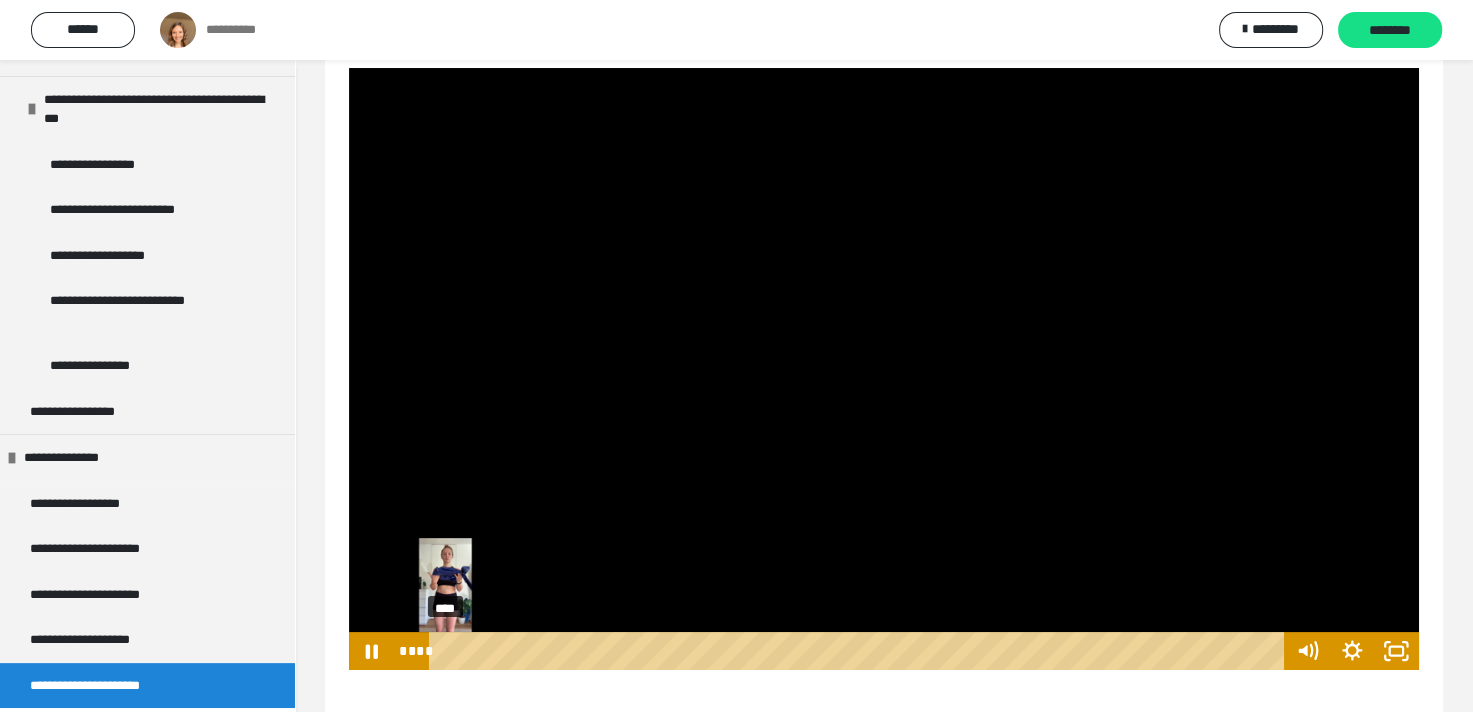 scroll, scrollTop: 7600, scrollLeft: 0, axis: vertical 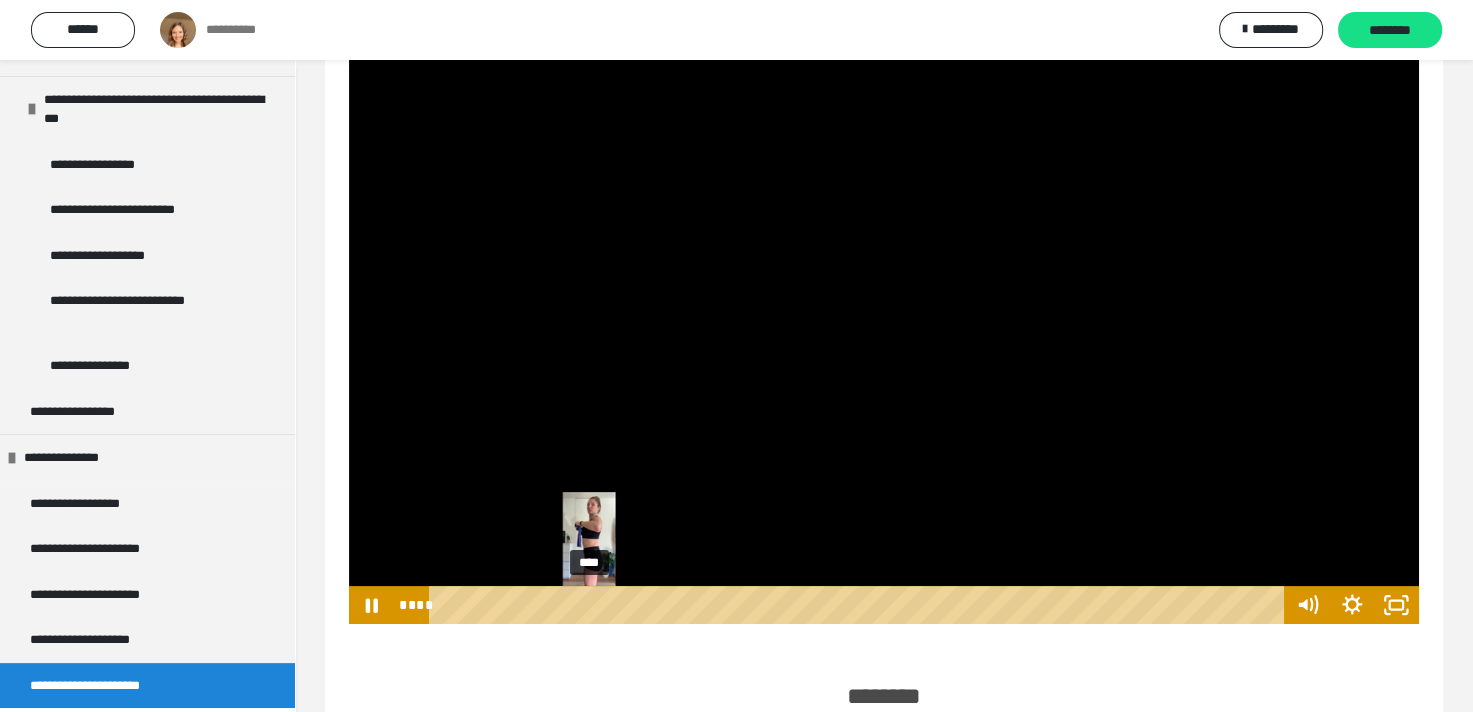 click on "****" at bounding box center (860, 605) 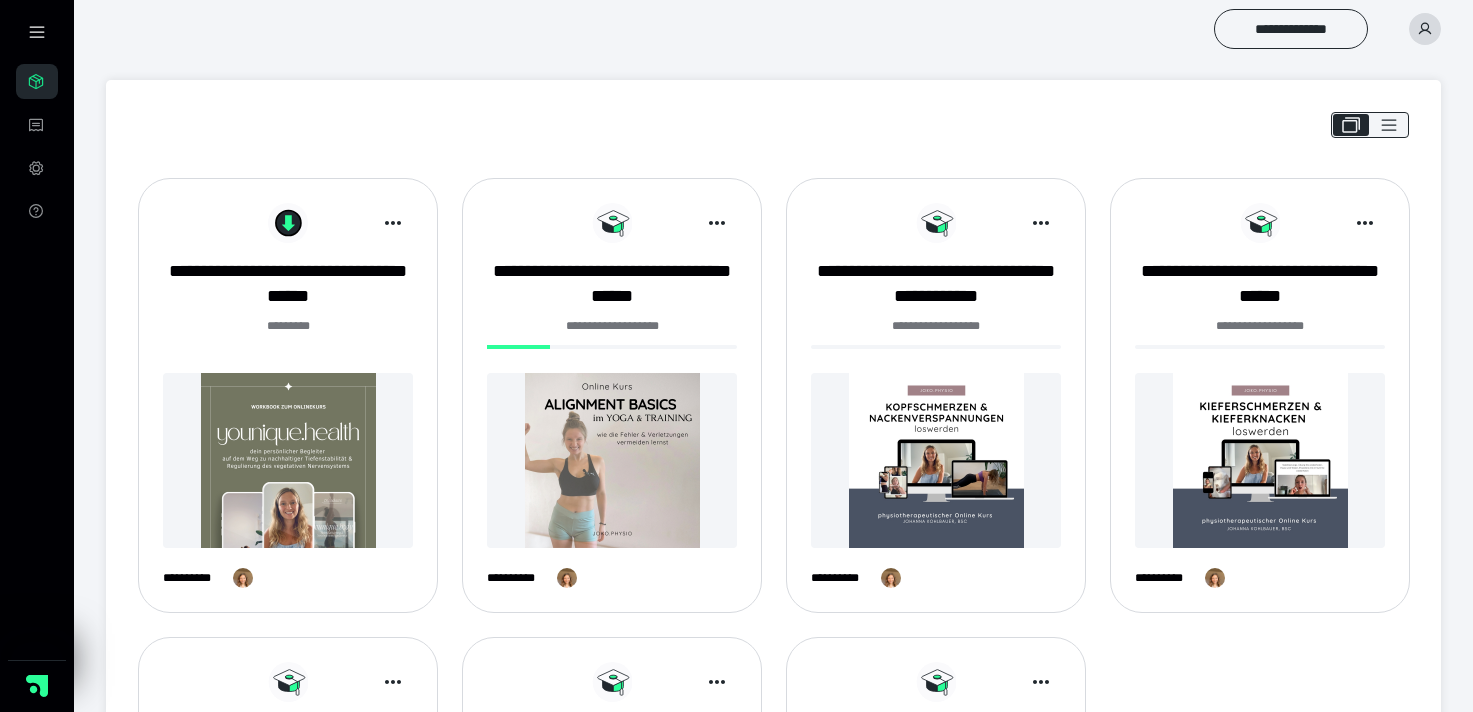 scroll, scrollTop: 100, scrollLeft: 0, axis: vertical 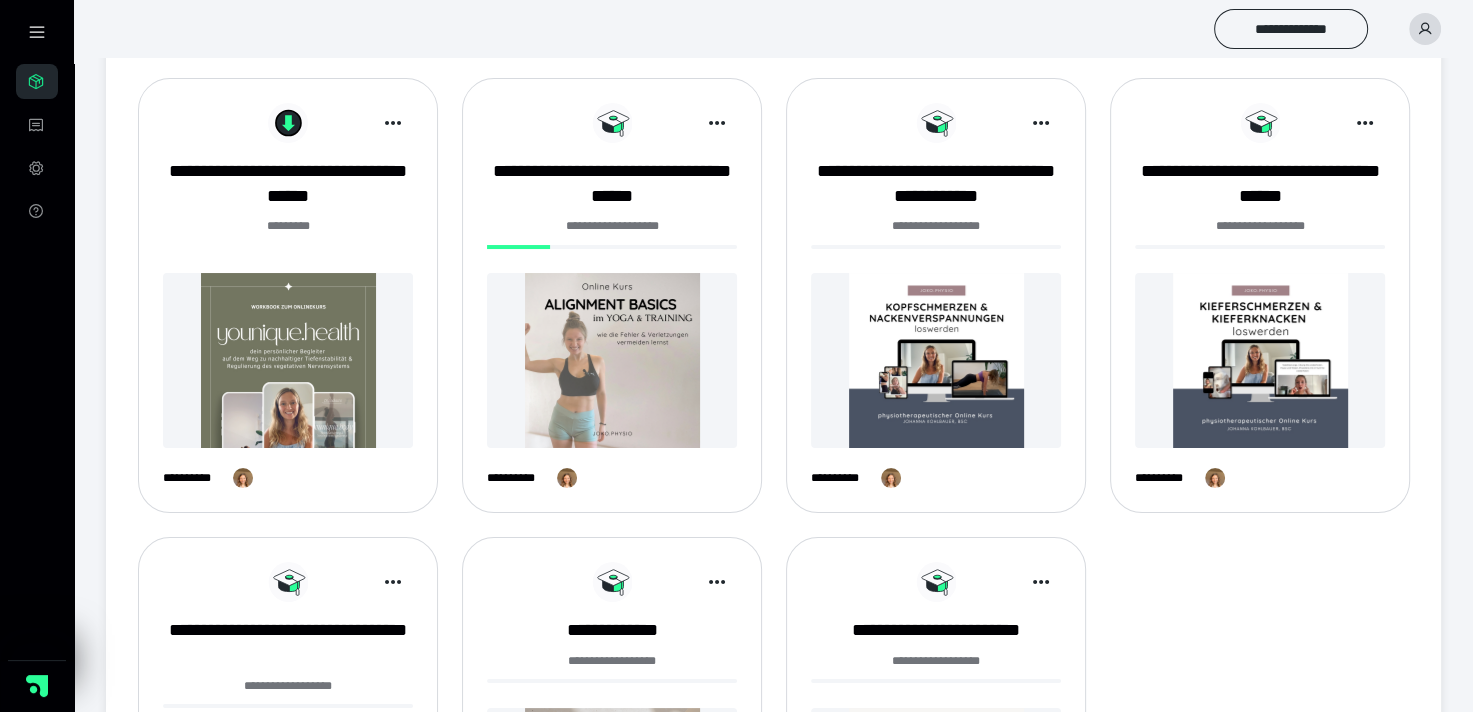 drag, startPoint x: 522, startPoint y: 279, endPoint x: 527, endPoint y: 288, distance: 10.29563 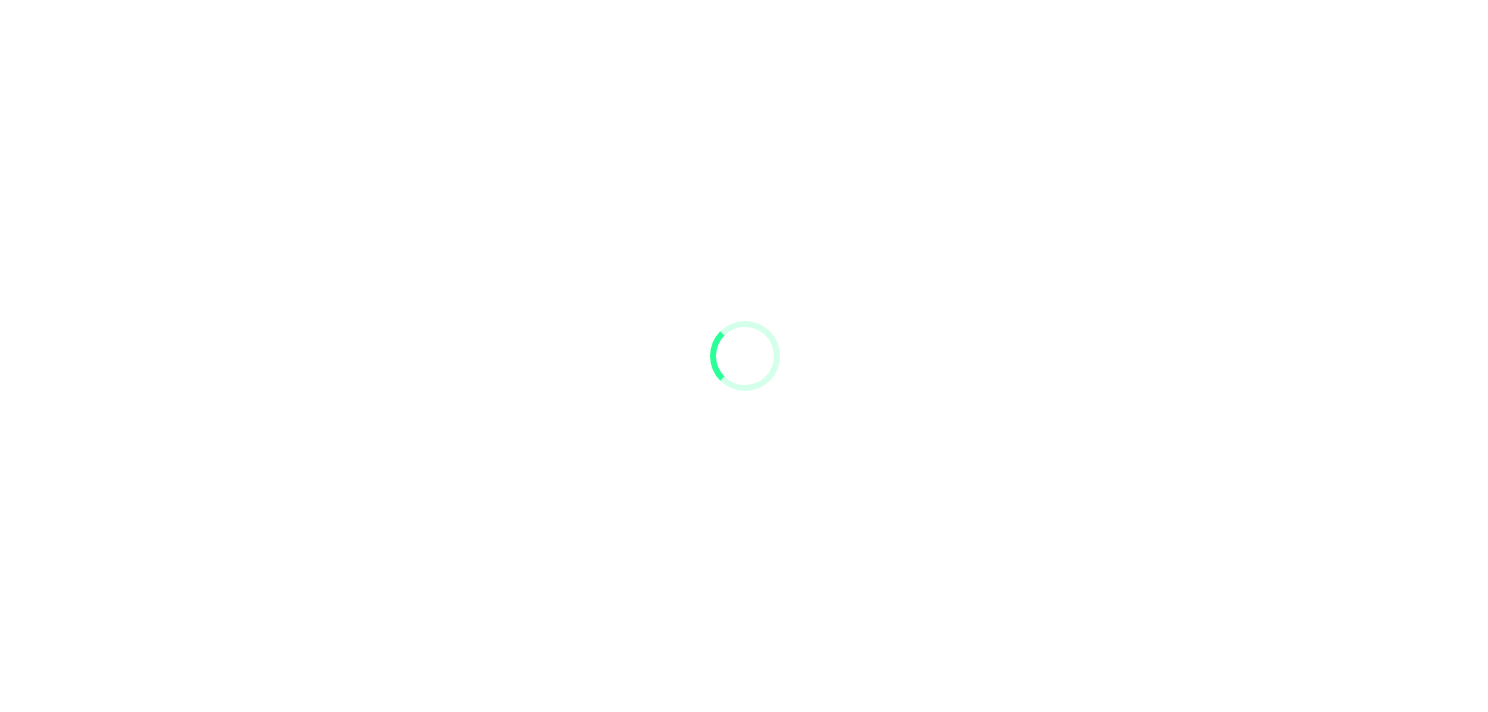 scroll, scrollTop: 0, scrollLeft: 0, axis: both 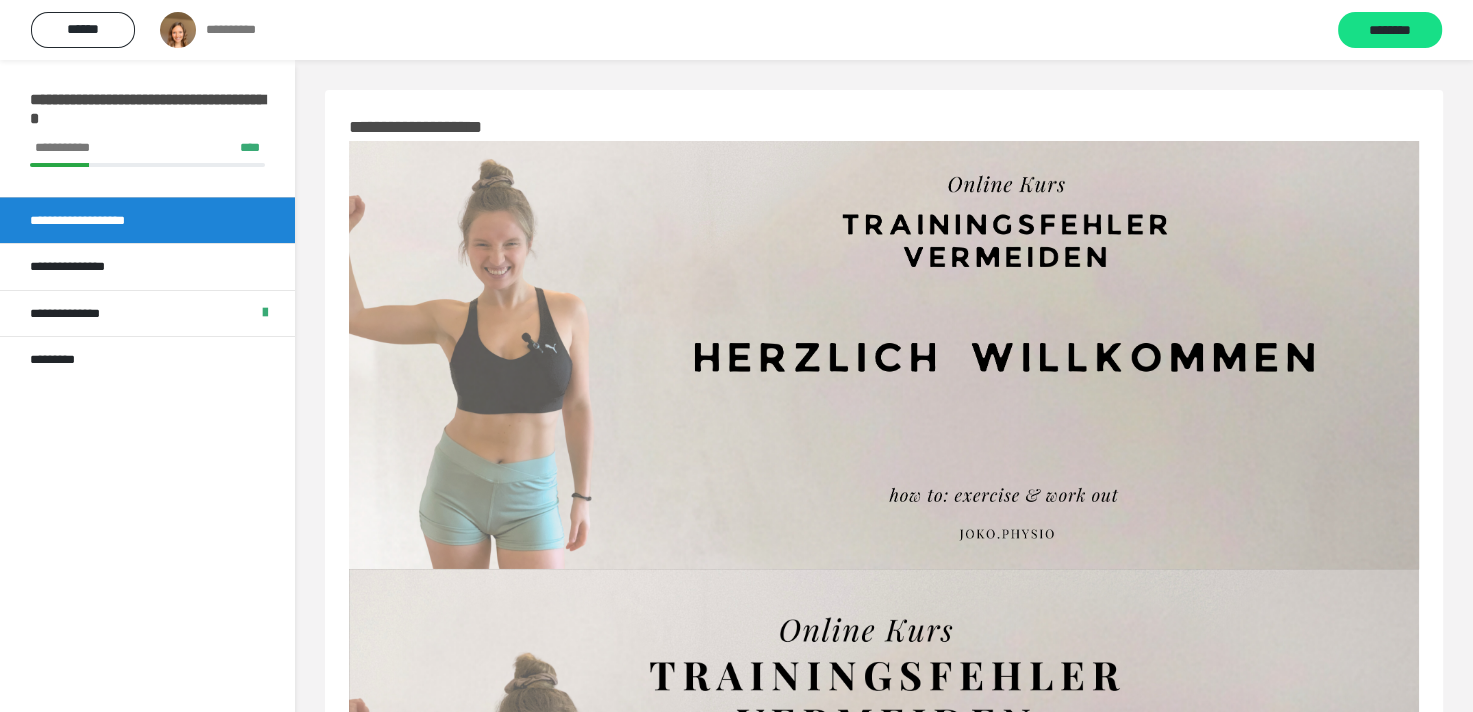 click on "**********" at bounding box center [77, 314] 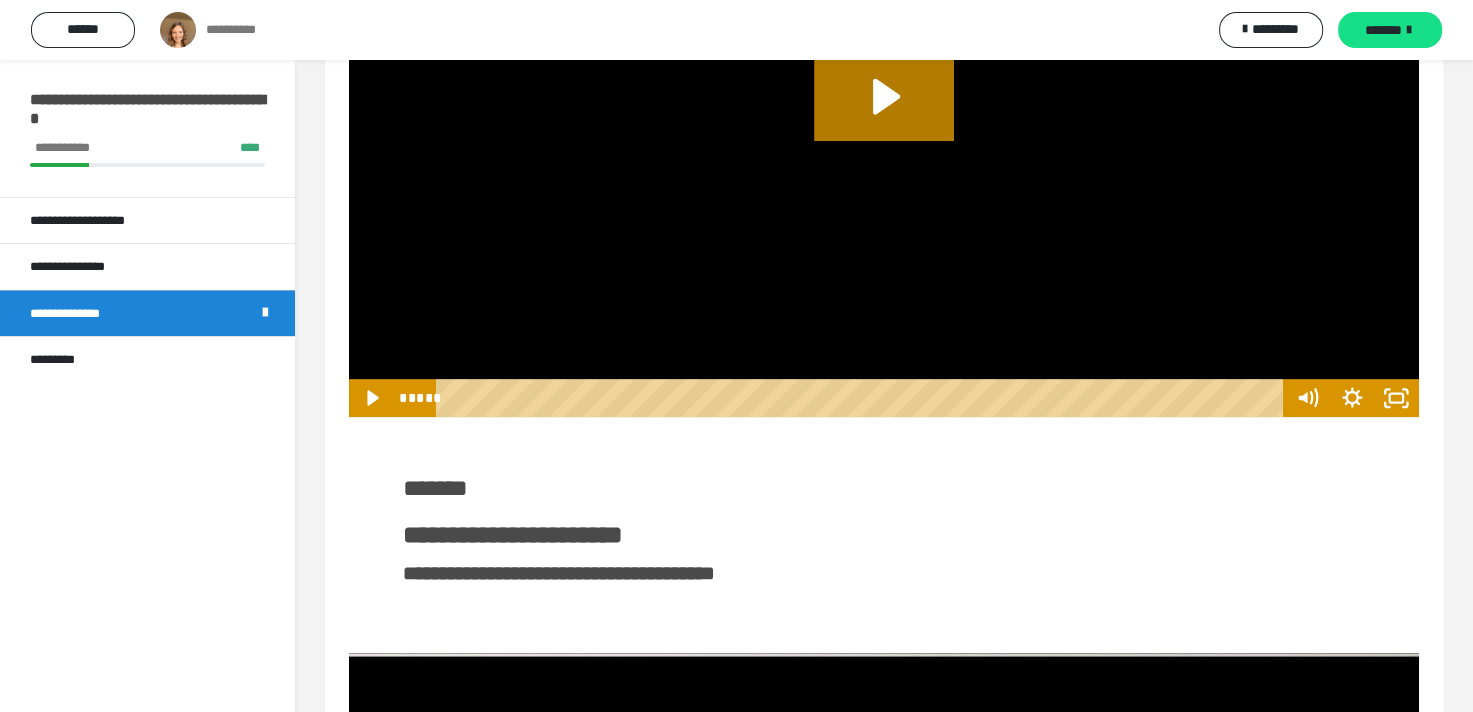 scroll, scrollTop: 9000, scrollLeft: 0, axis: vertical 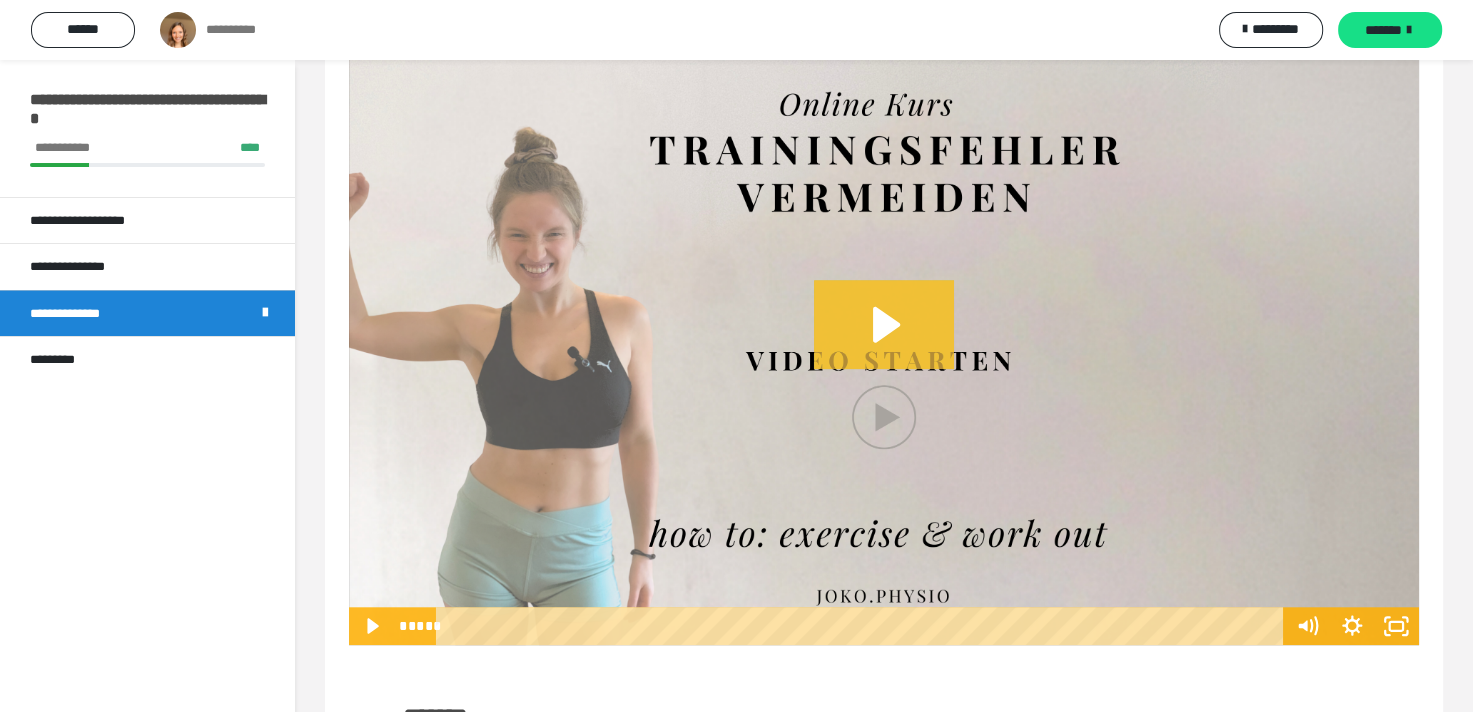 click 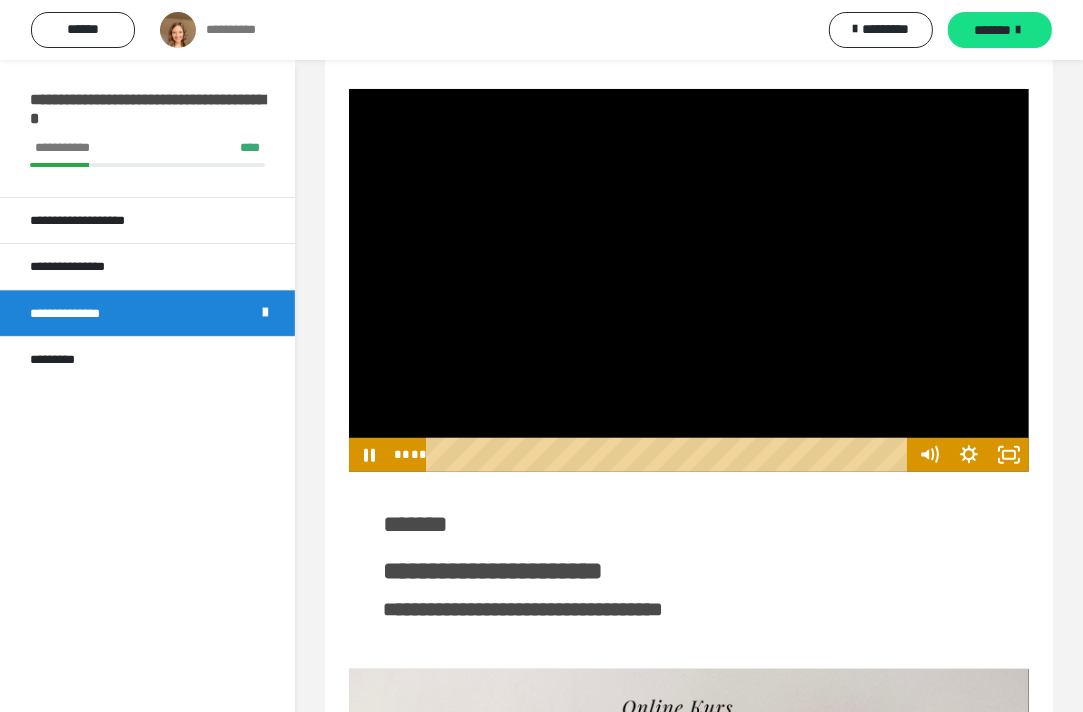 scroll, scrollTop: 6275, scrollLeft: 0, axis: vertical 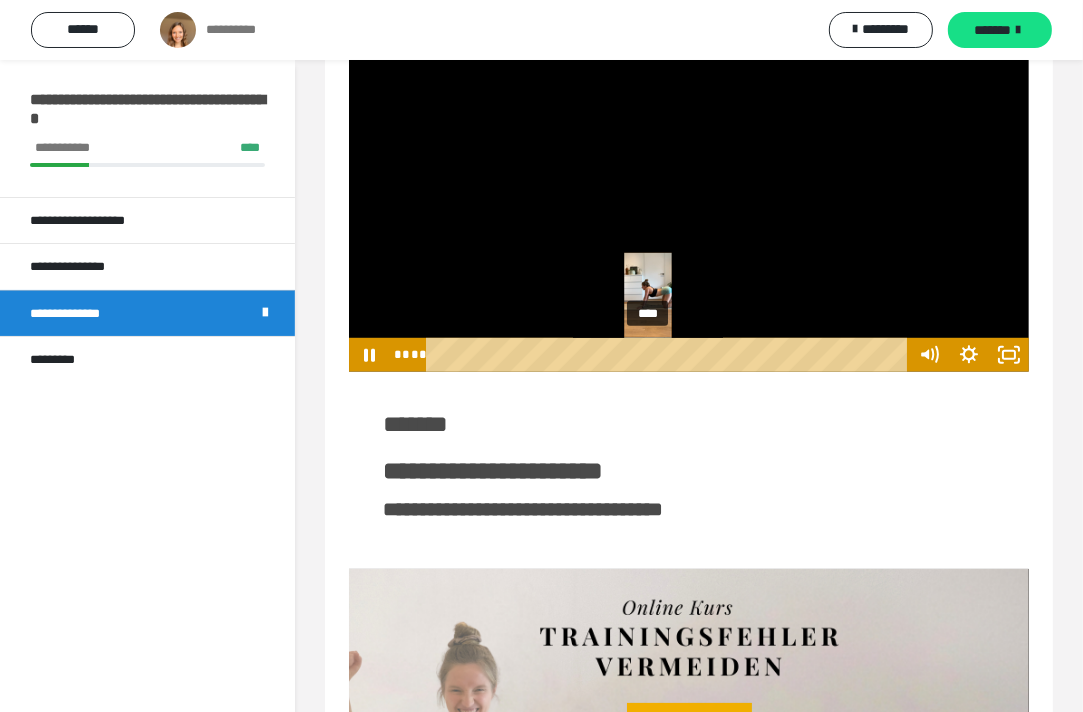 click on "****" at bounding box center (670, 355) 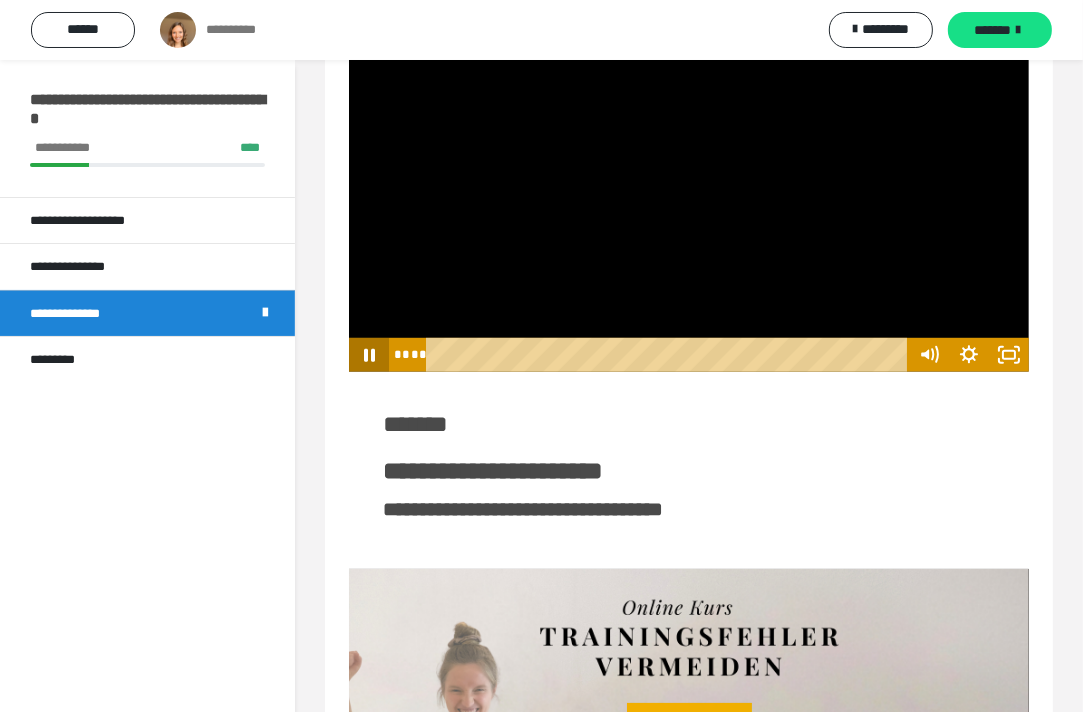 click 